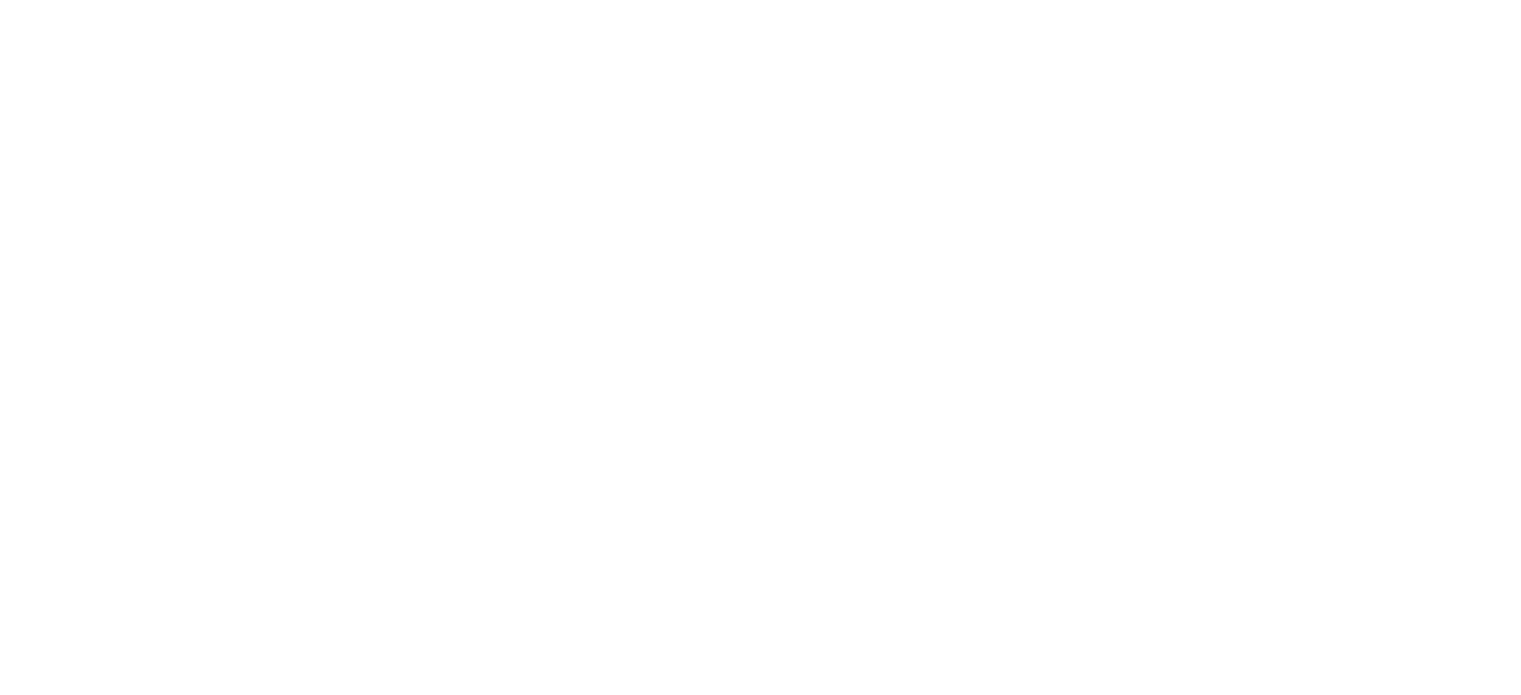 scroll, scrollTop: 0, scrollLeft: 0, axis: both 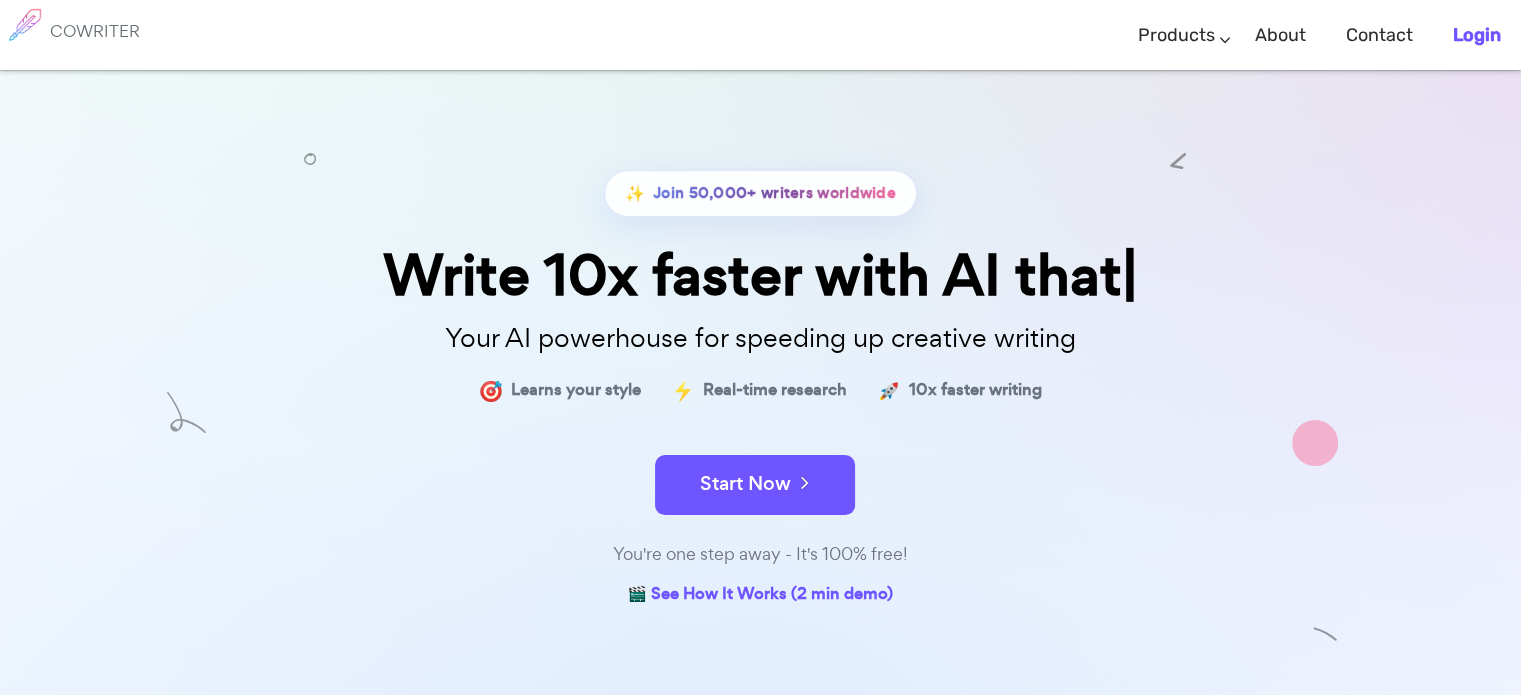 click on "Login" at bounding box center (1477, 35) 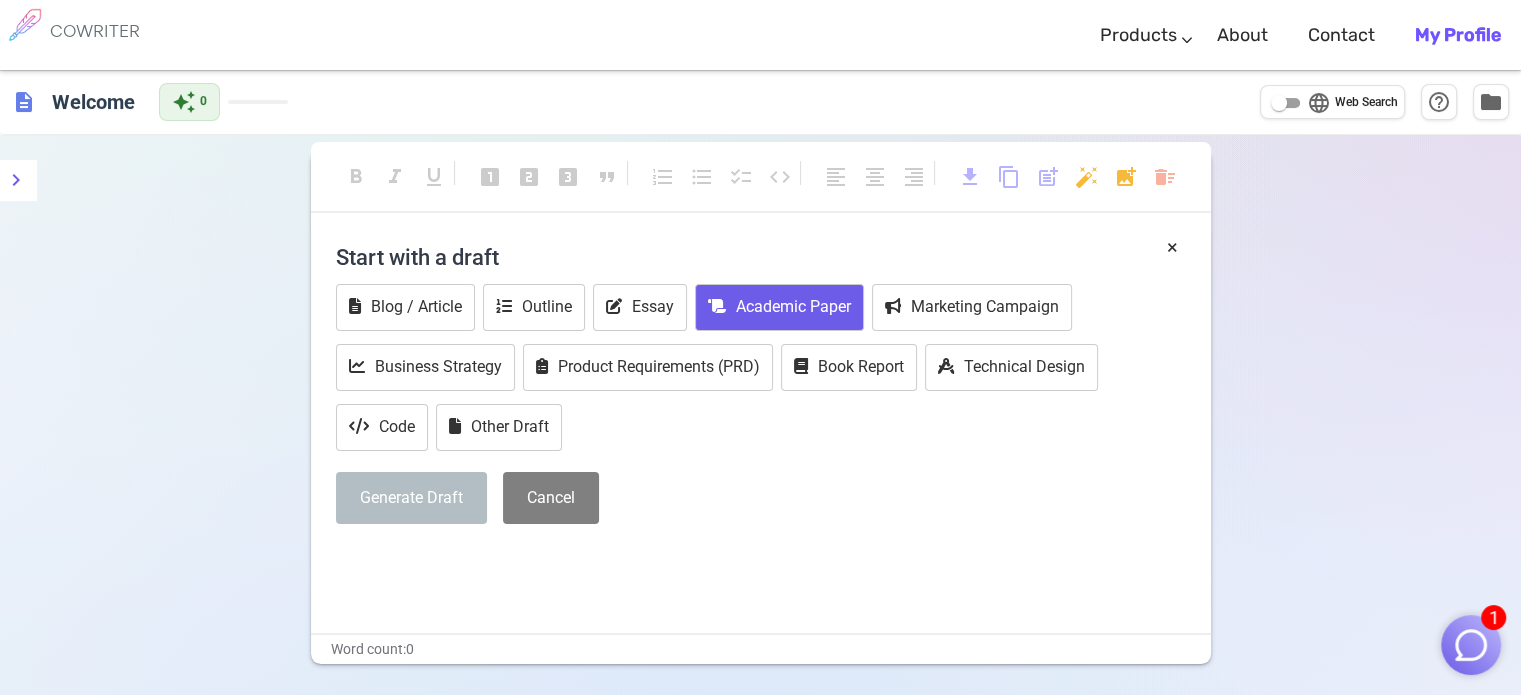click on "Academic Paper" at bounding box center [779, 307] 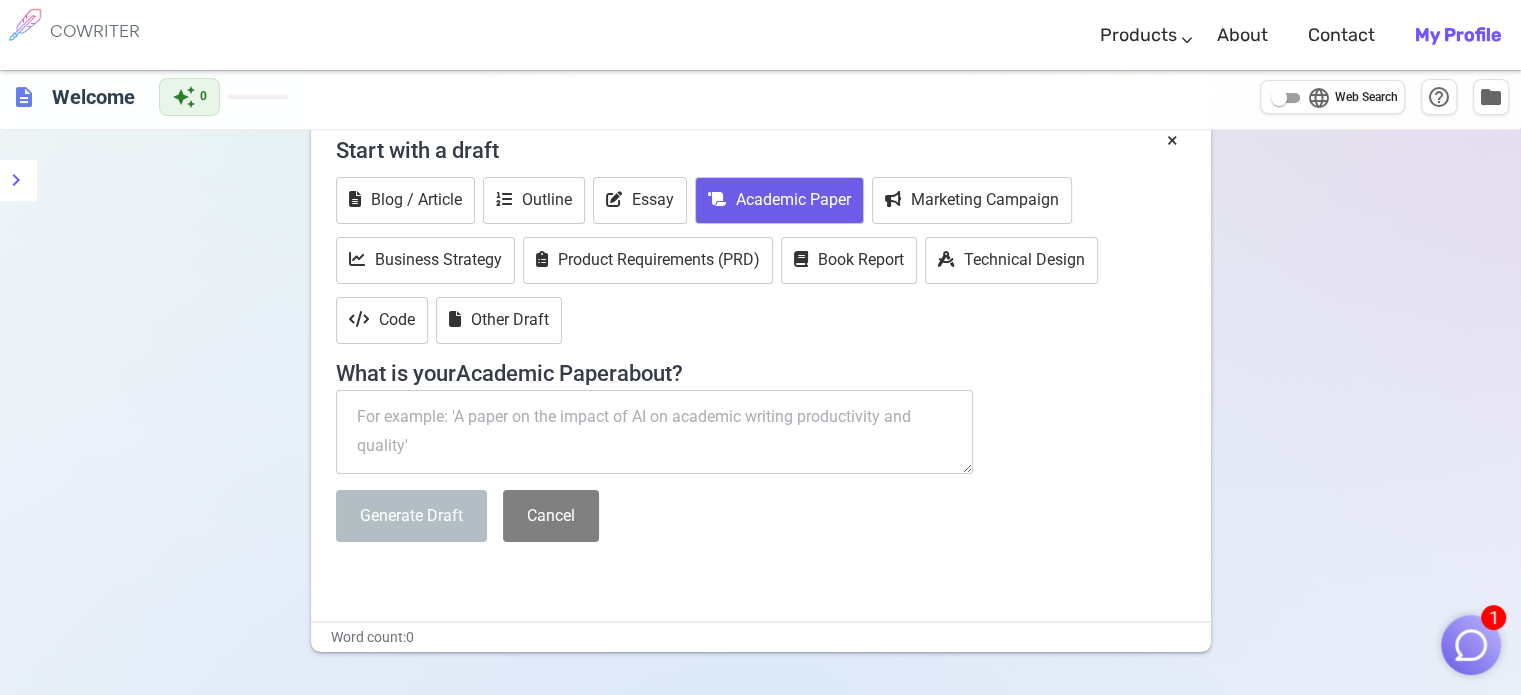 scroll, scrollTop: 0, scrollLeft: 0, axis: both 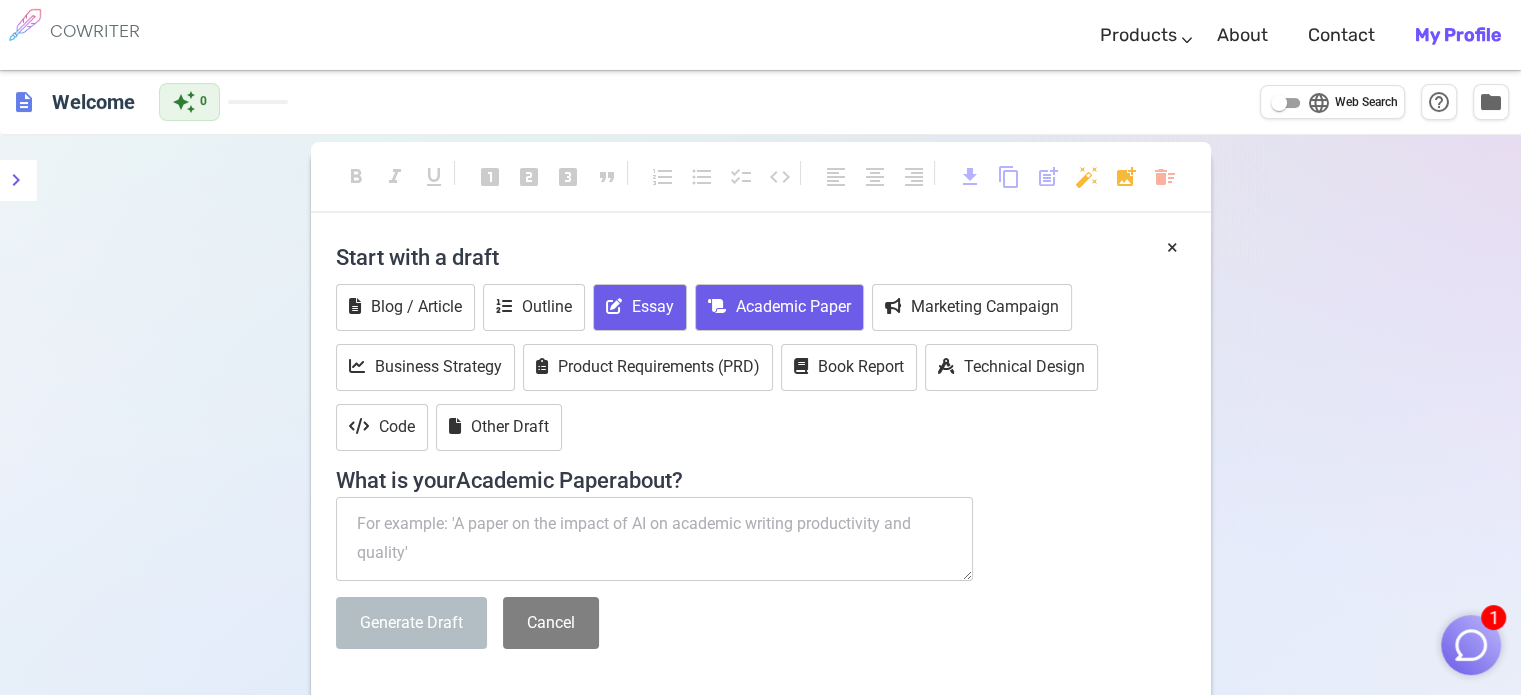 click on "Essay" at bounding box center (640, 307) 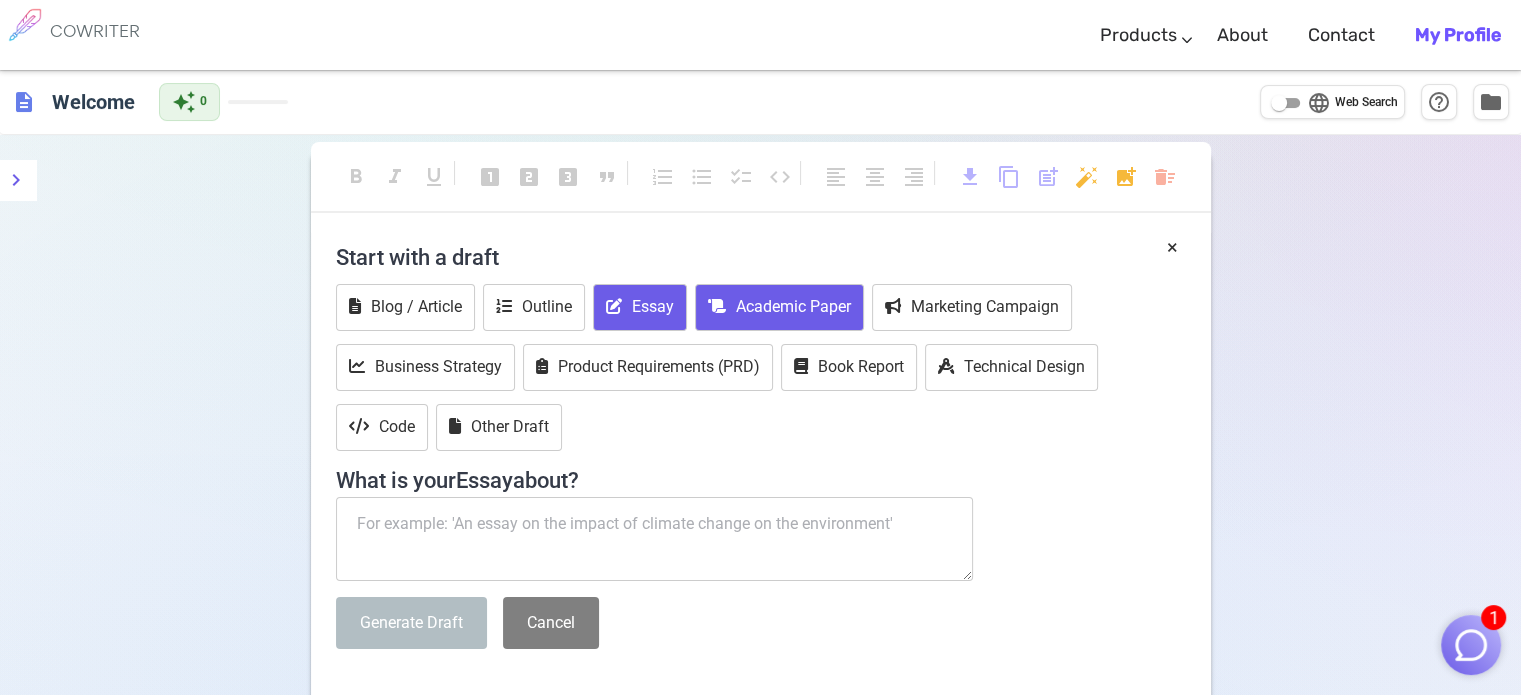 click 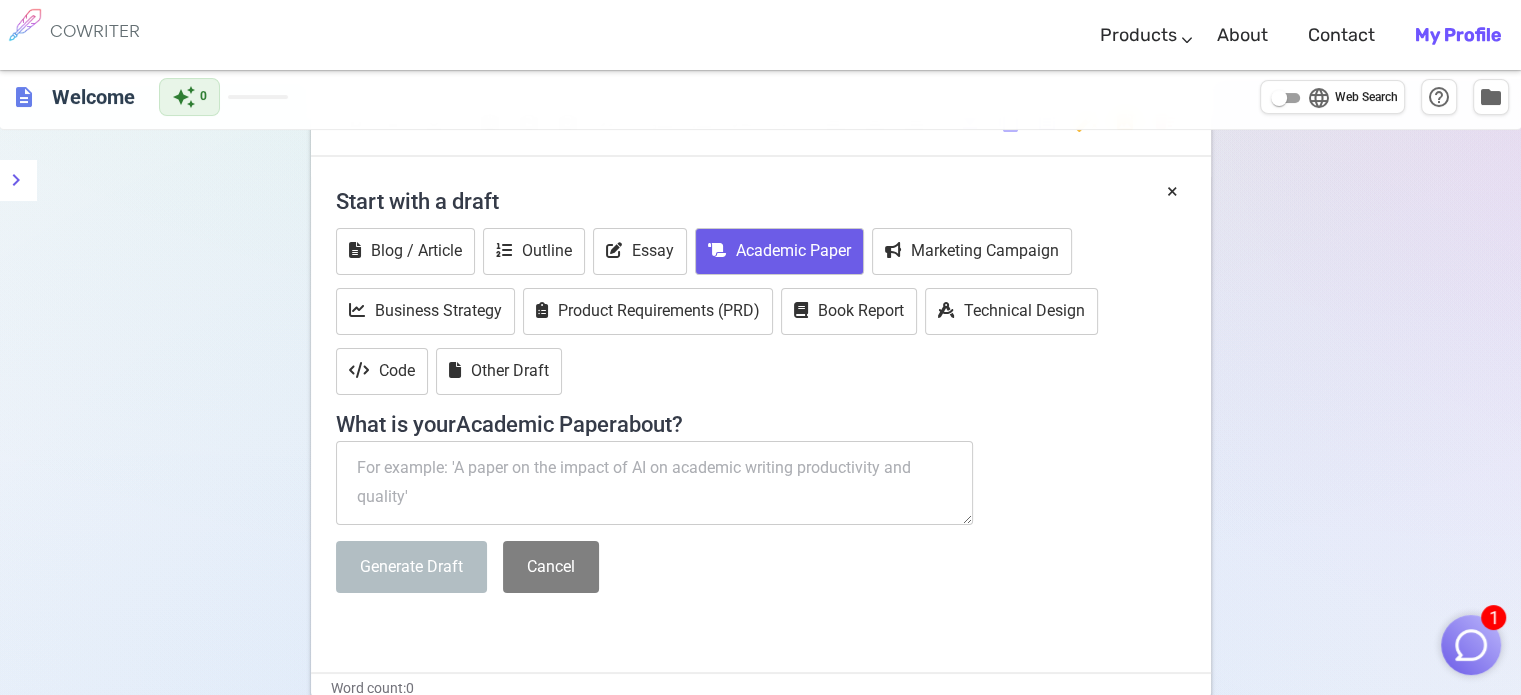 scroll, scrollTop: 56, scrollLeft: 0, axis: vertical 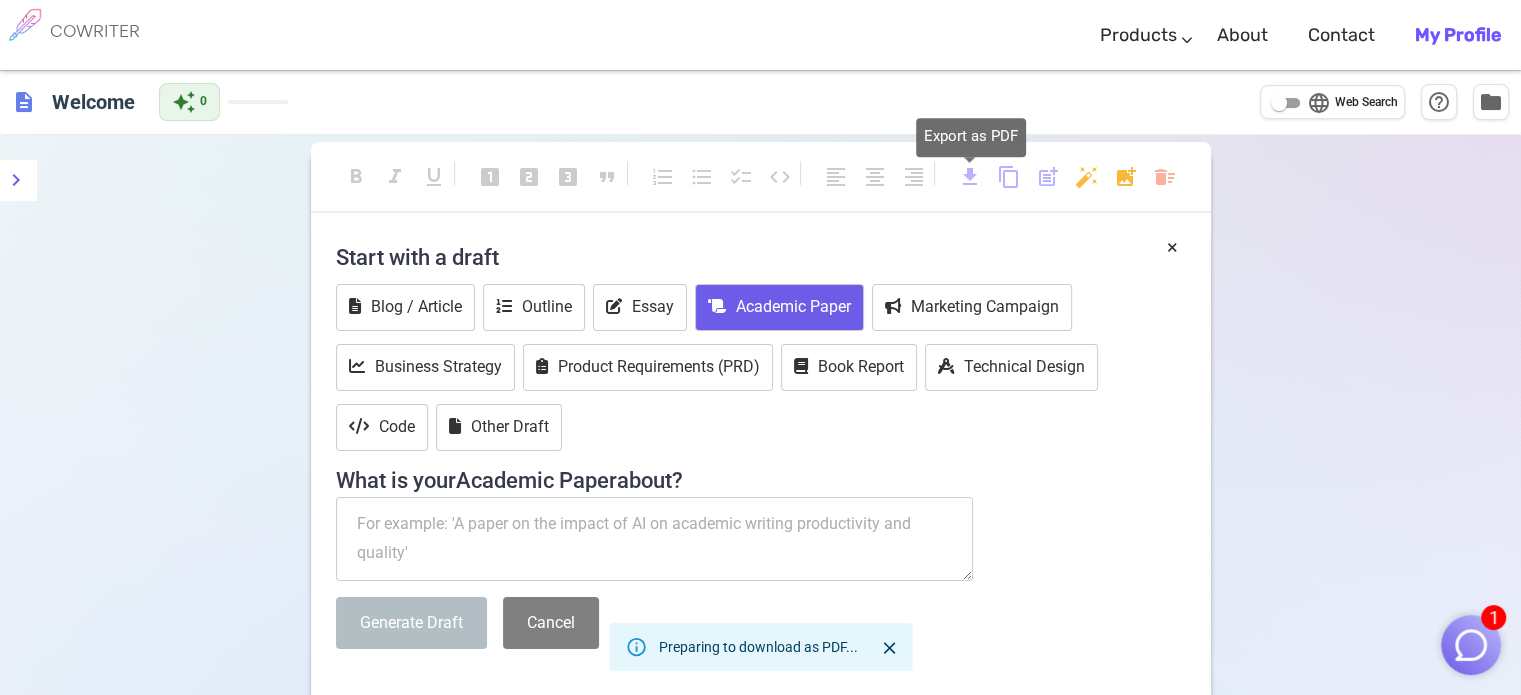 click on "download" at bounding box center (970, 177) 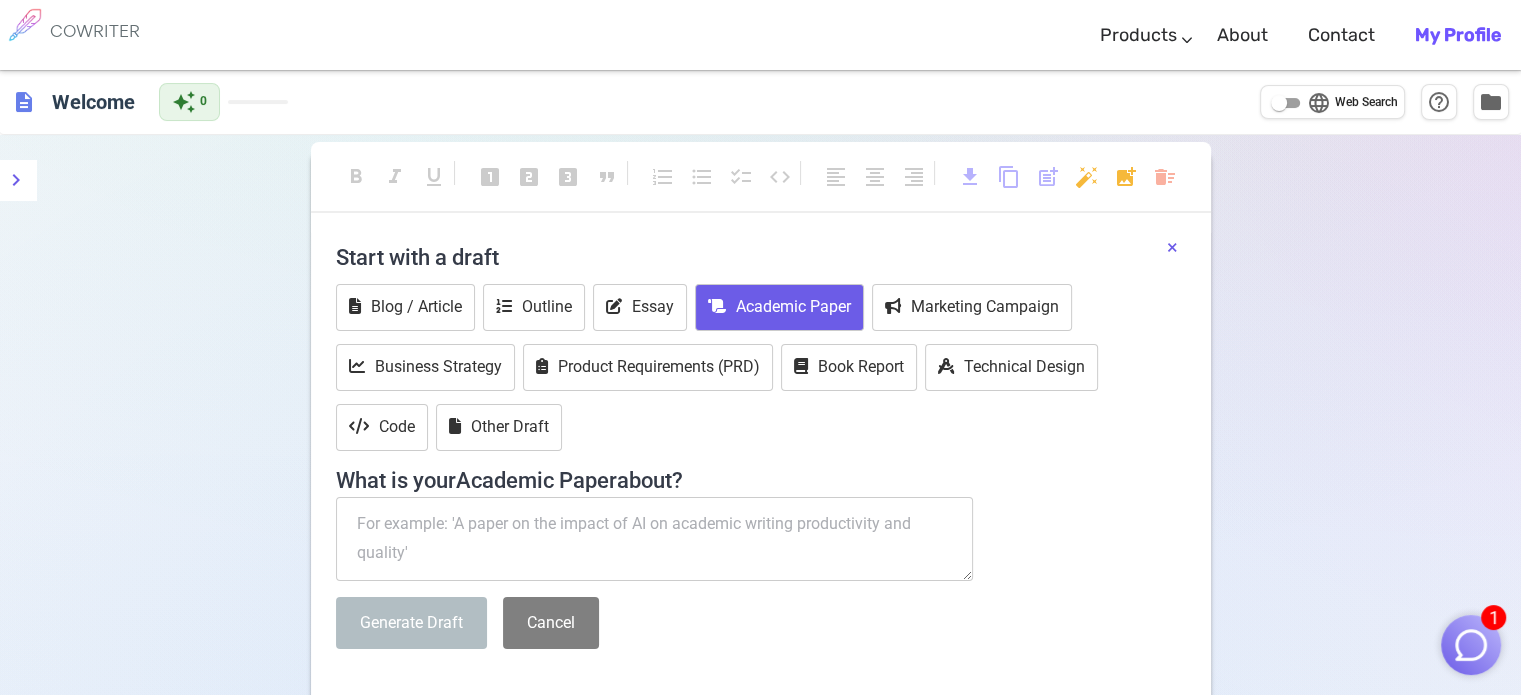 click on "×" at bounding box center [1172, 247] 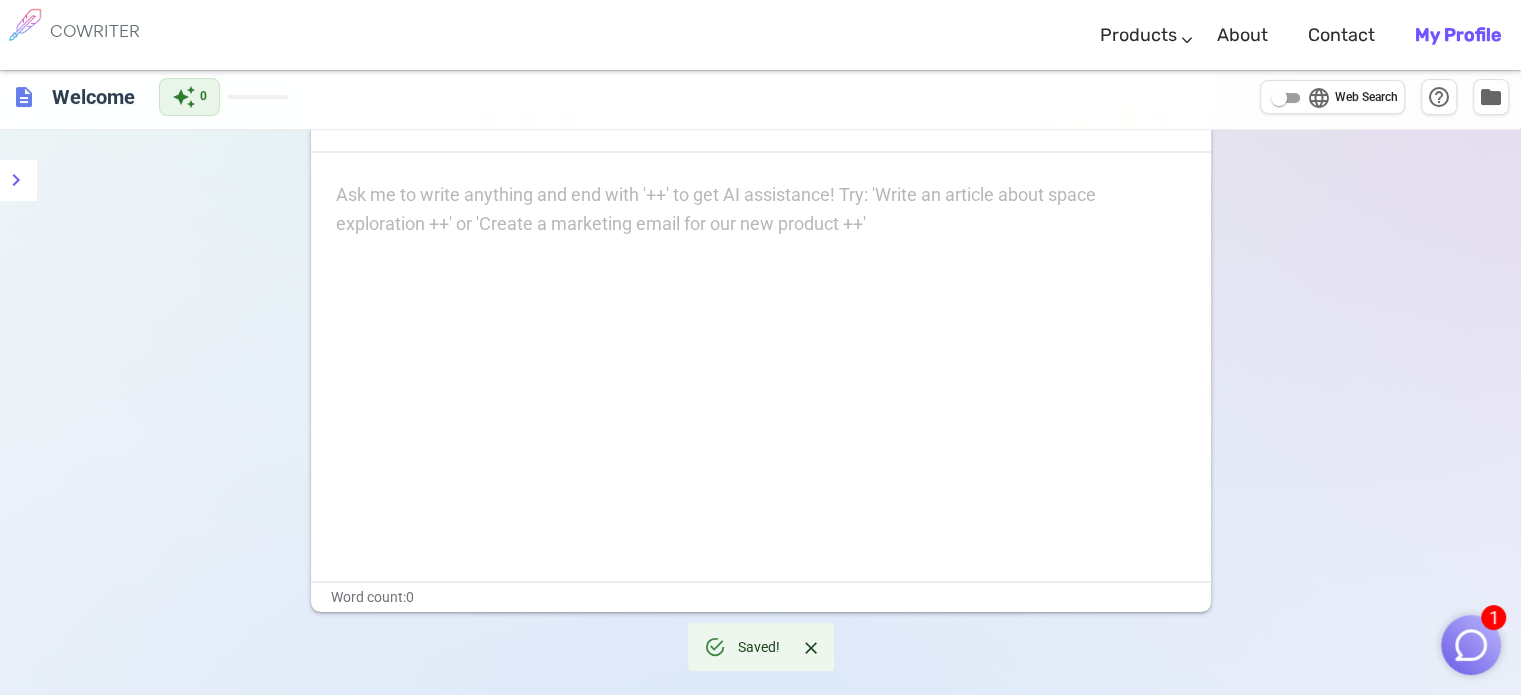 scroll, scrollTop: 136, scrollLeft: 0, axis: vertical 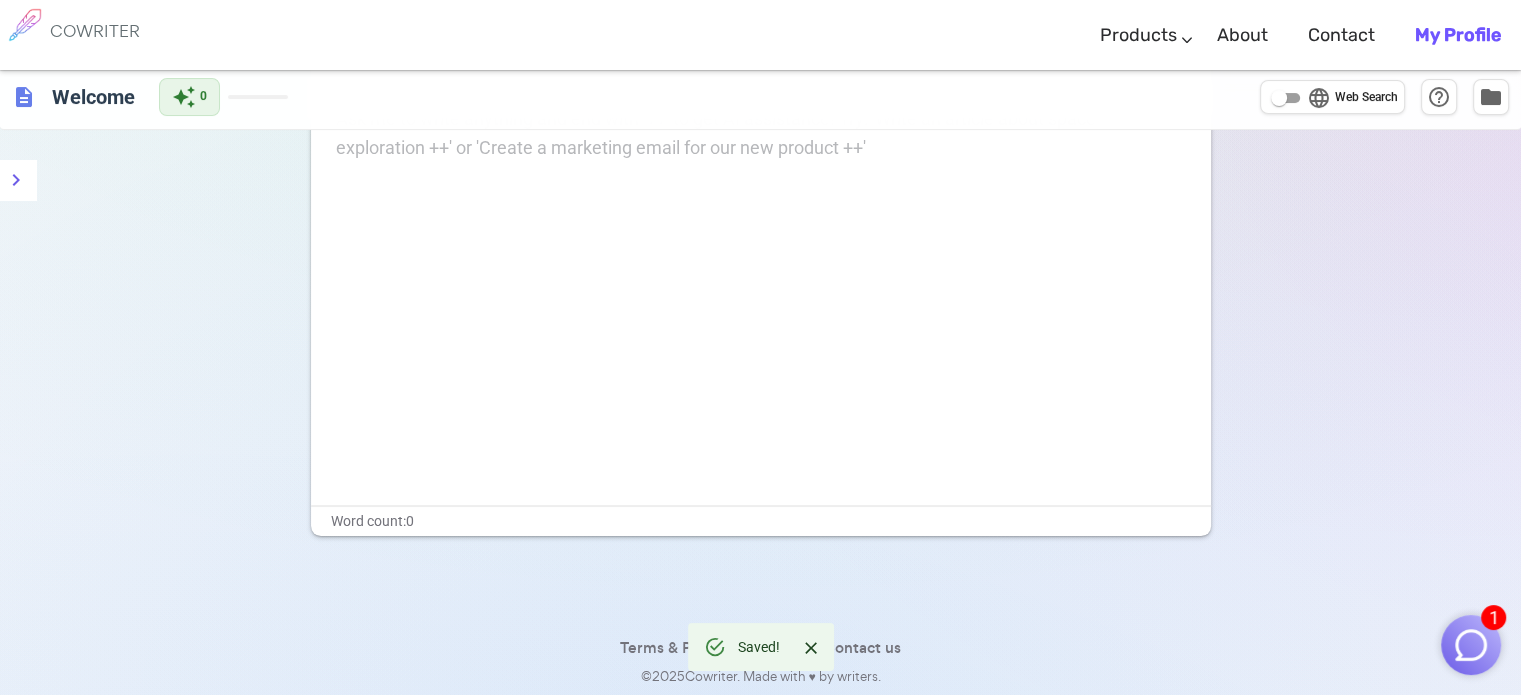 click 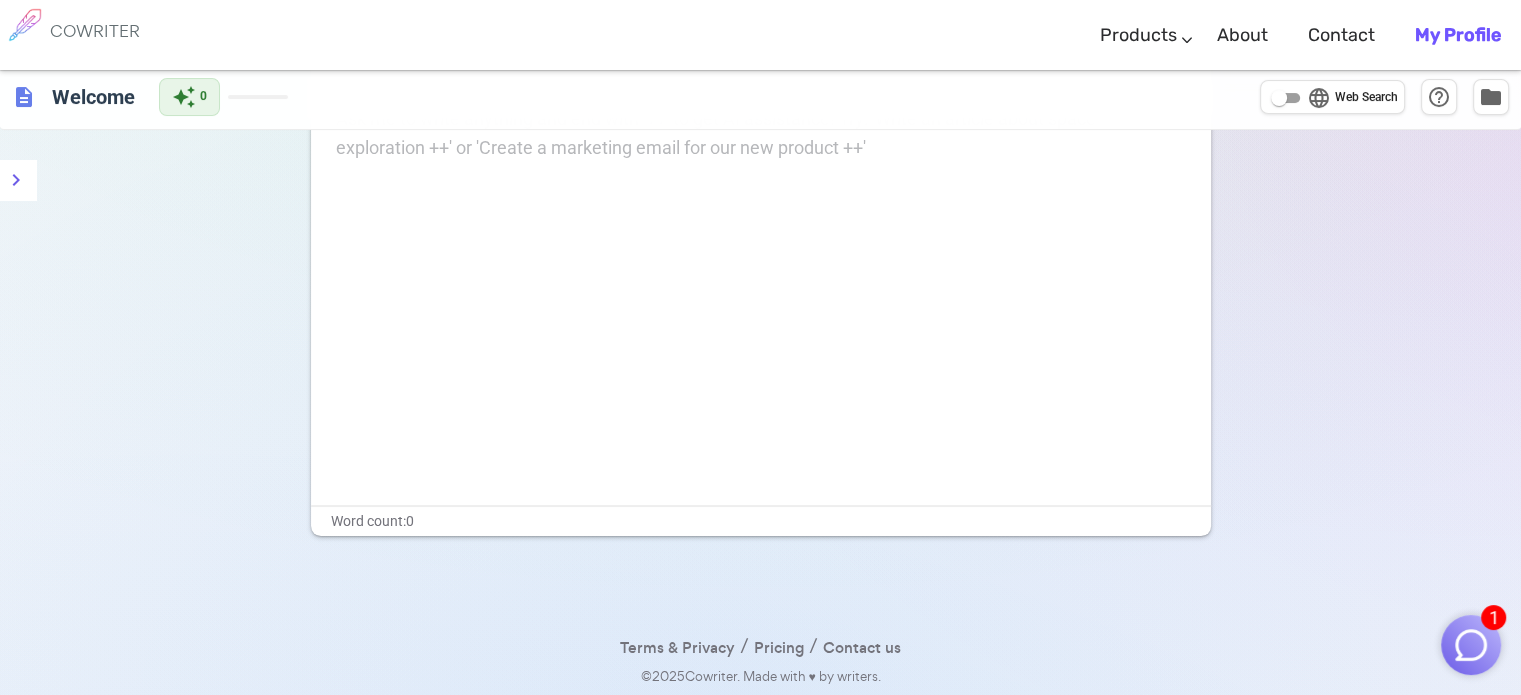 scroll, scrollTop: 0, scrollLeft: 0, axis: both 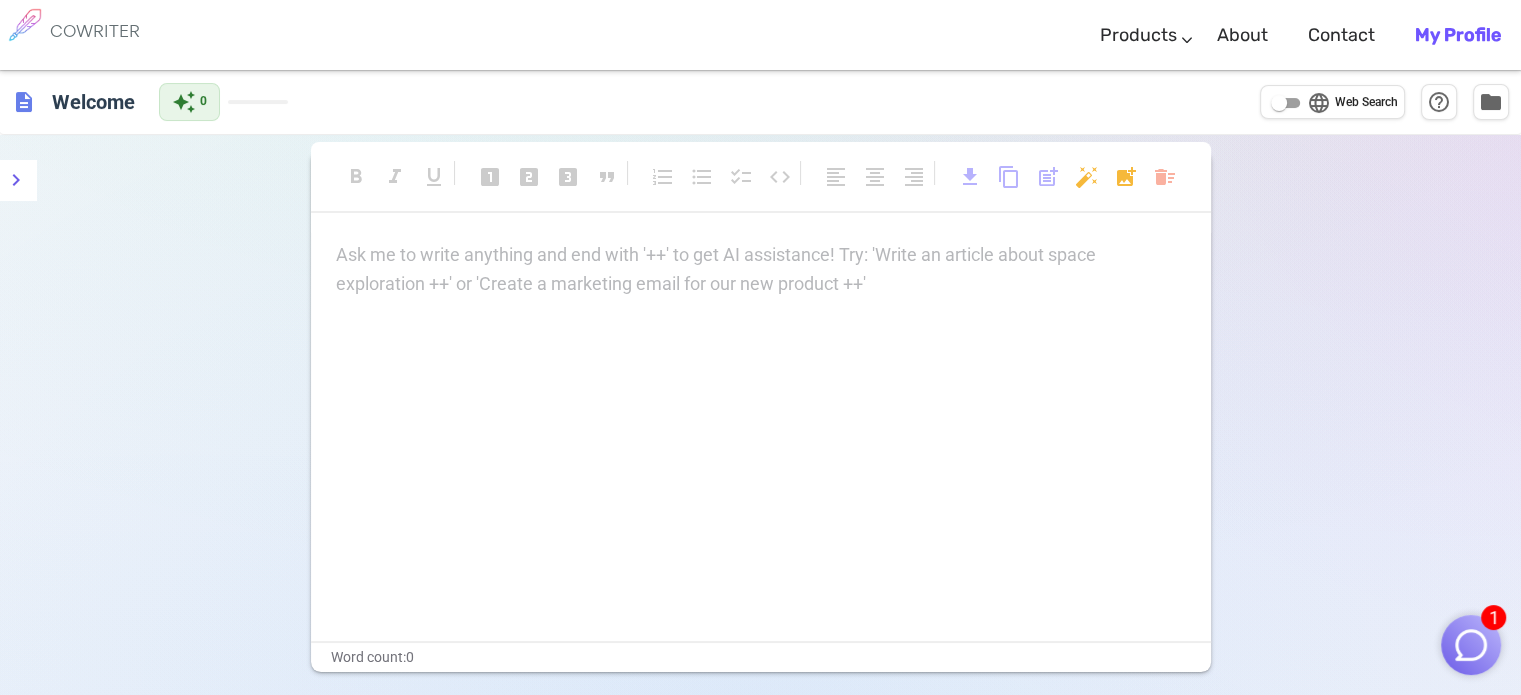 click on "format_bold format_italic format_underlined looks_one looks_two looks_3 format_quote format_list_numbered format_list_bulleted checklist code format_align_left format_align_center format_align_right download content_copy post_add auto_fix_high add_photo_alternate delete_sweep Ask me to write anything and end with '++' to get AI assistance! Try: 'Write an article about space exploration ++' or 'Create a marketing email for our new product ++' ﻿ Word count:  0 Terms & Privacy / Pricing / Contact us ©  2025  Cowriter. Made with ♥ by writers." at bounding box center (760, 484) 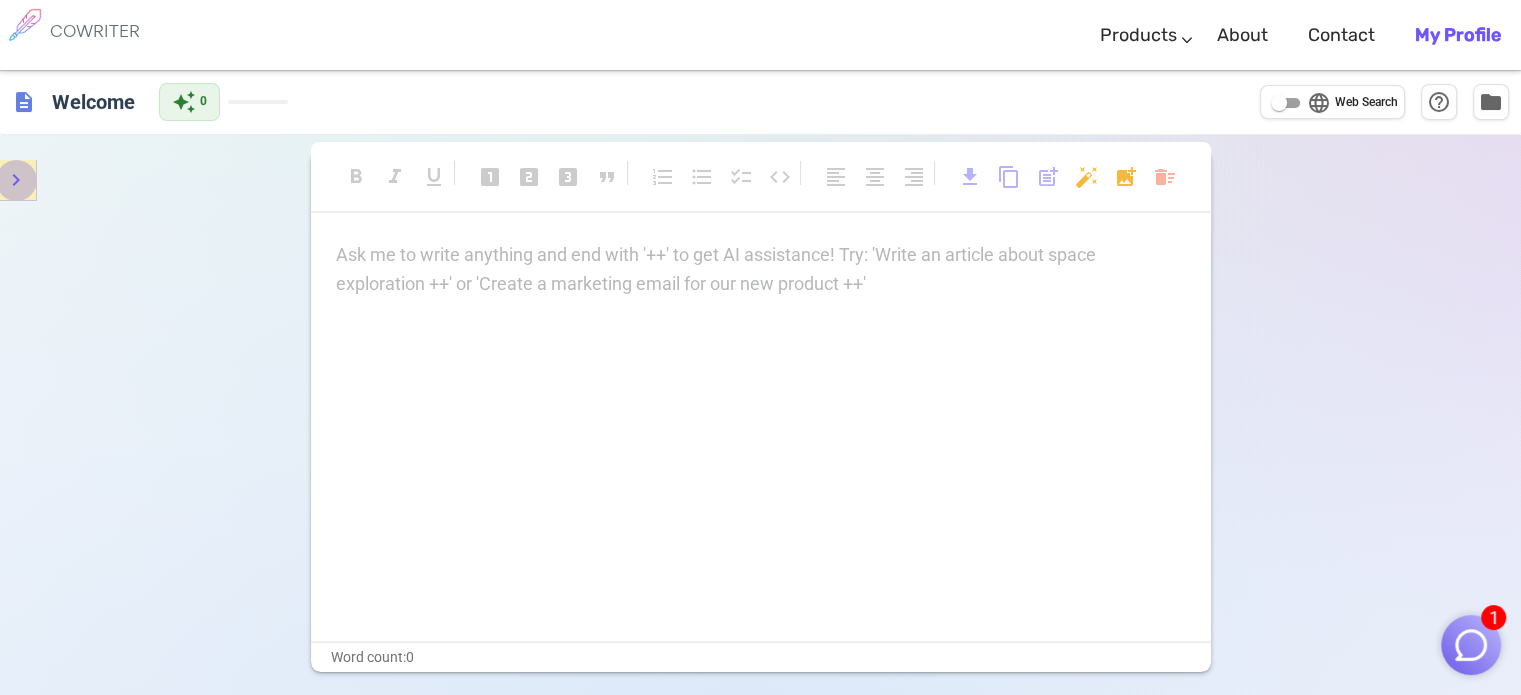 click 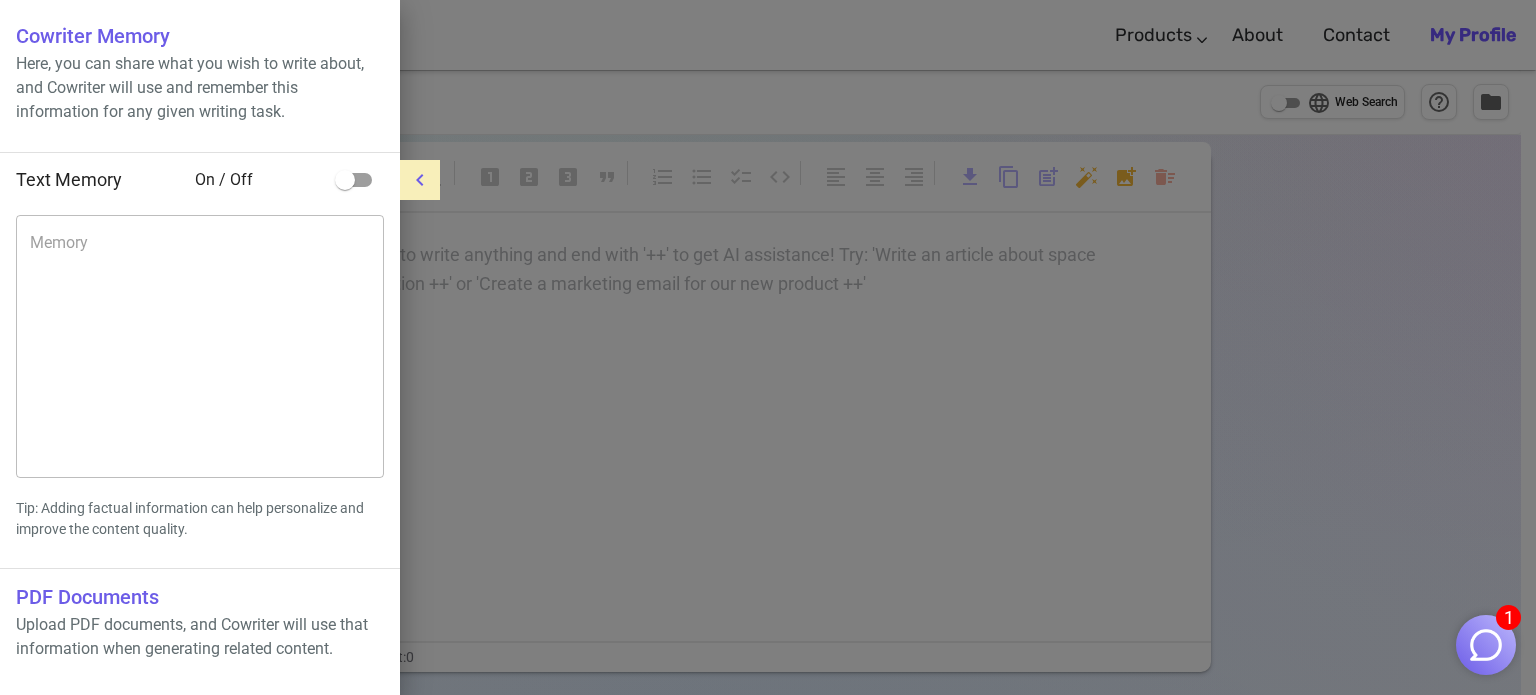 click on "PDF Documents" at bounding box center [200, 597] 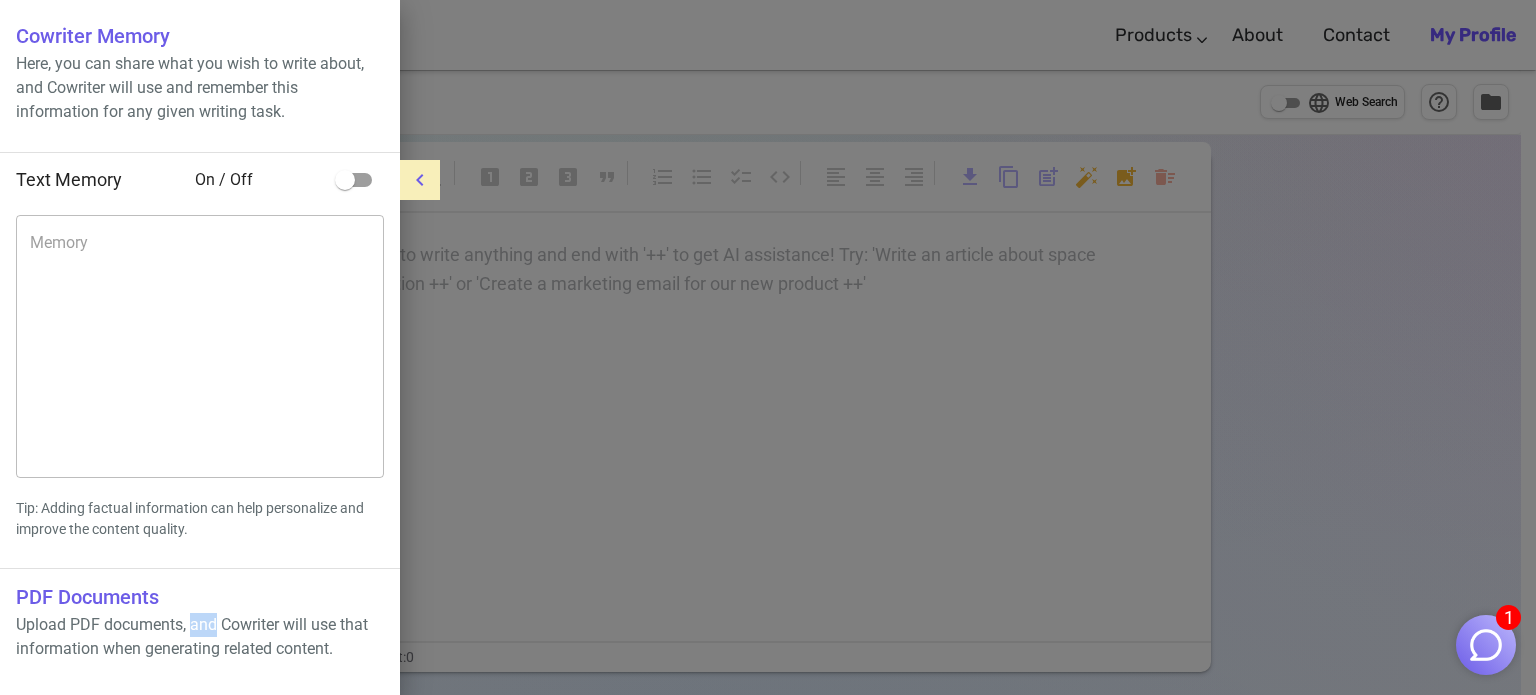 click on "Upload PDF documents, and Cowriter will use that information when generating related content." at bounding box center (200, 637) 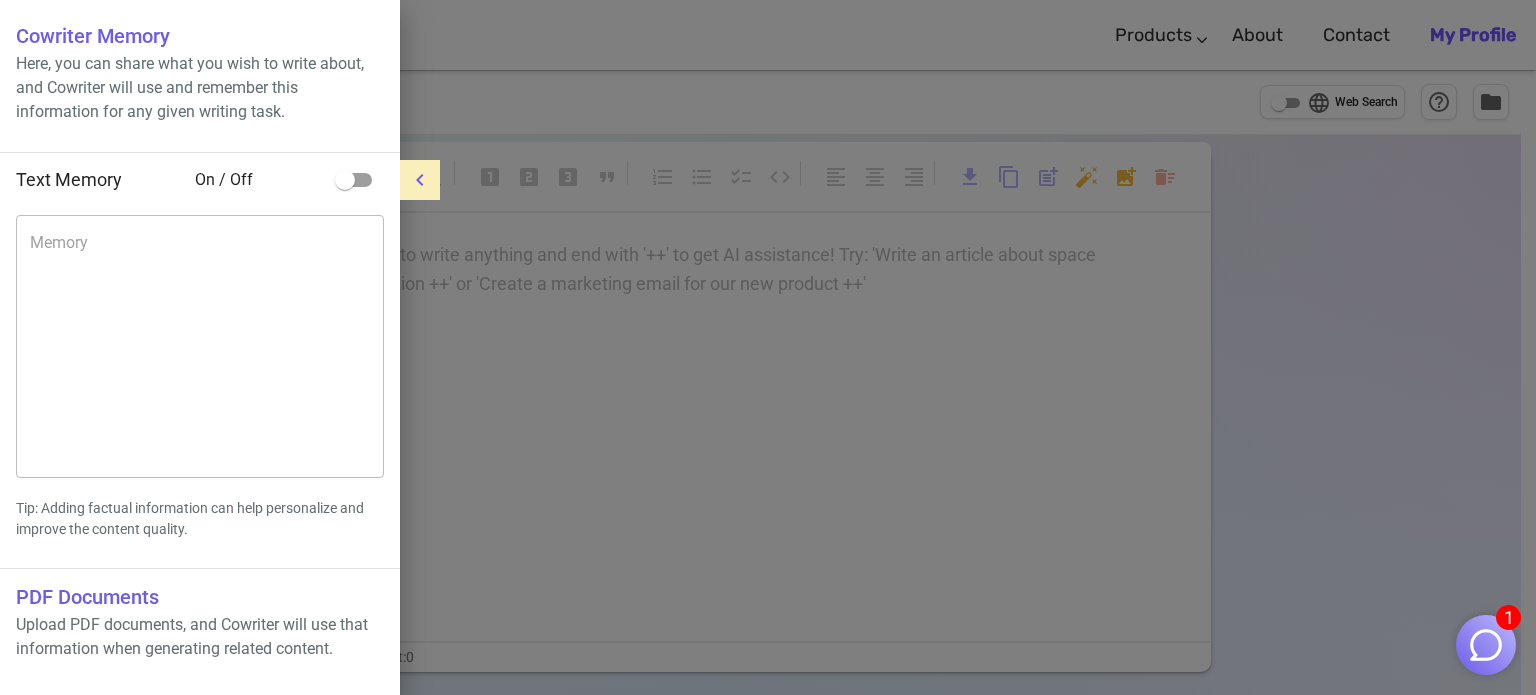 click on "PDF Documents" at bounding box center (200, 597) 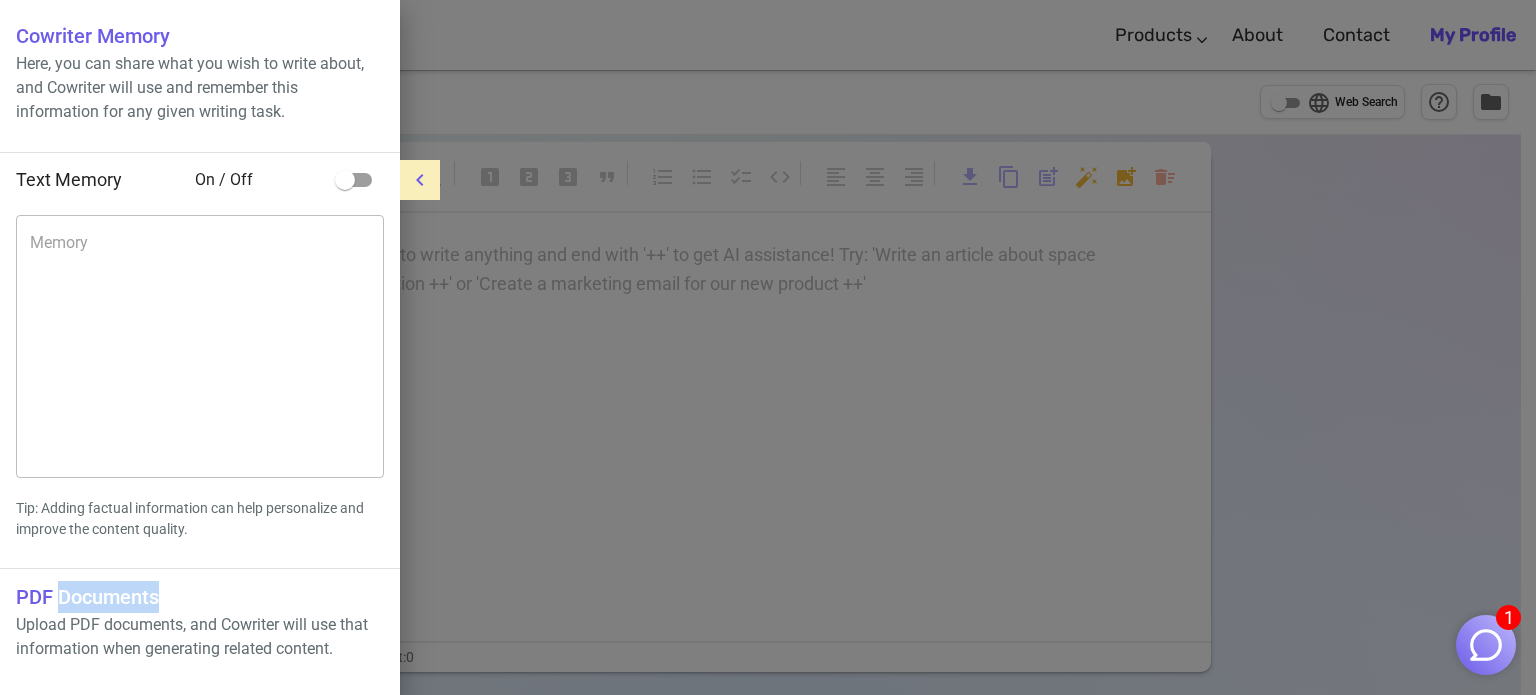 click on "PDF Documents" at bounding box center (200, 597) 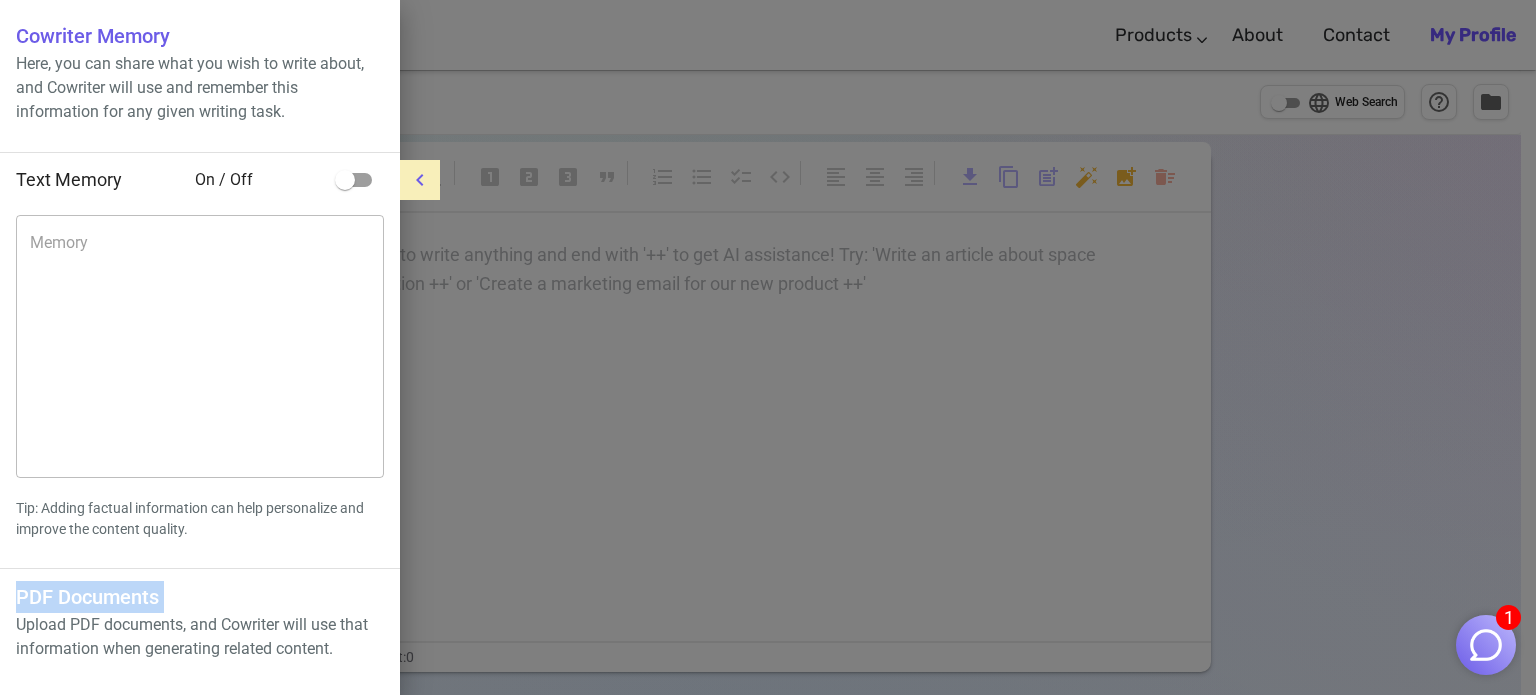click on "PDF Documents" at bounding box center [200, 597] 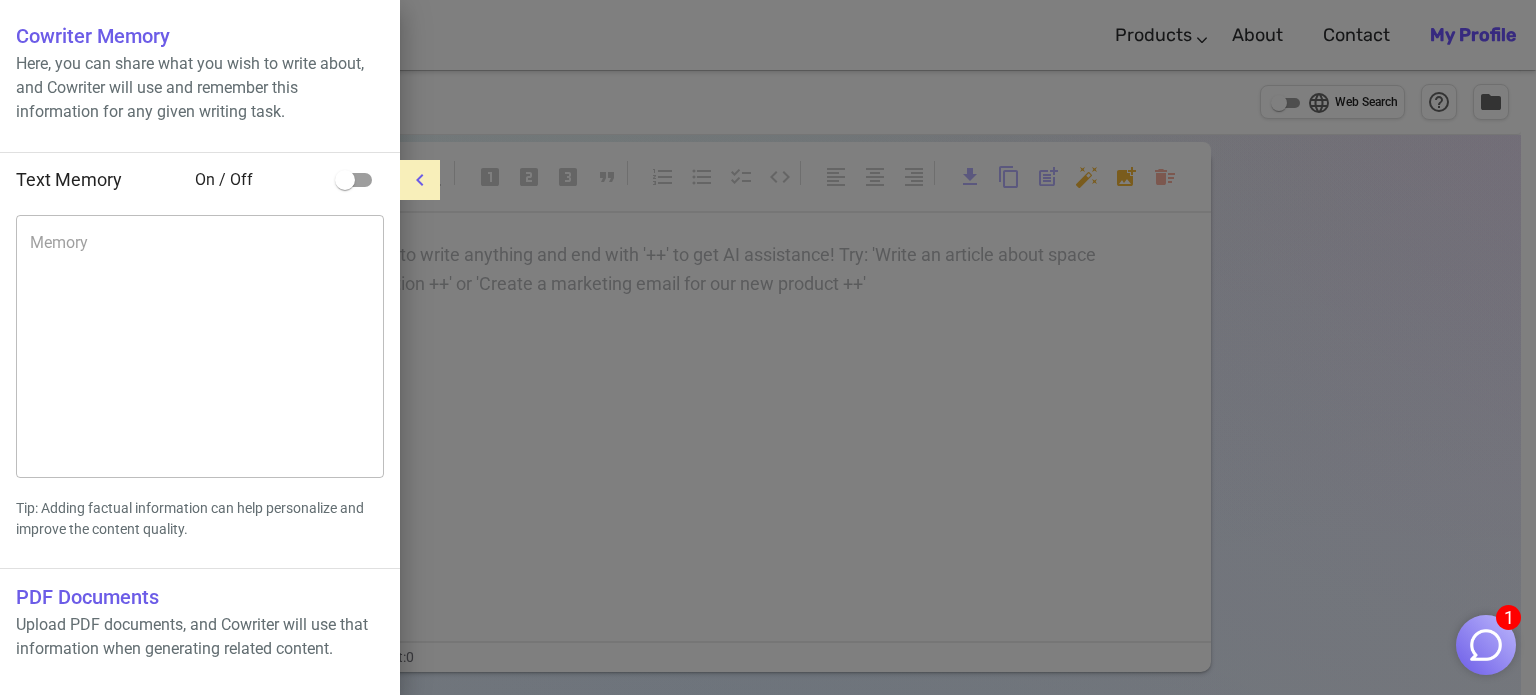 click at bounding box center [768, 347] 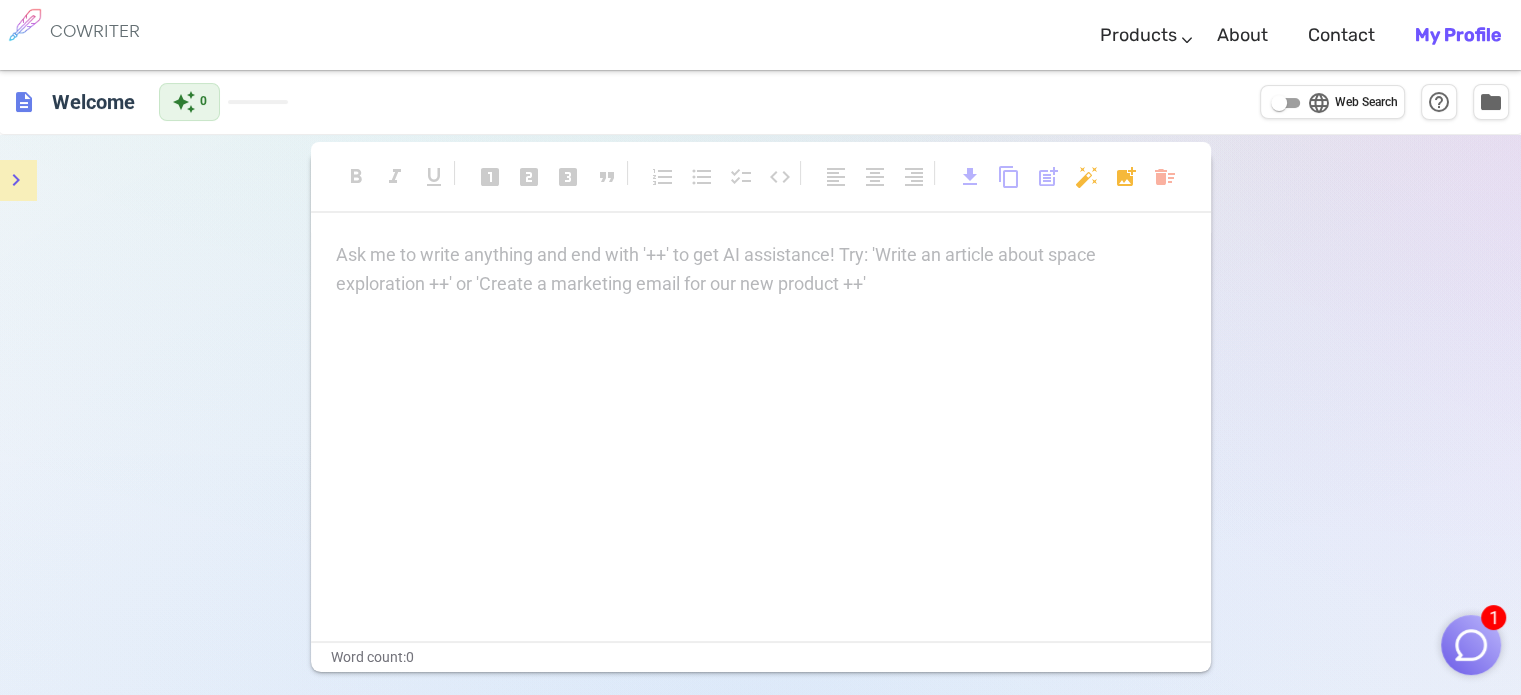 click on "Ask me to write anything and end with '++' to get AI assistance! Try: 'Write an article about space exploration ++' or 'Create a marketing email for our new product ++' ﻿" at bounding box center (761, 255) 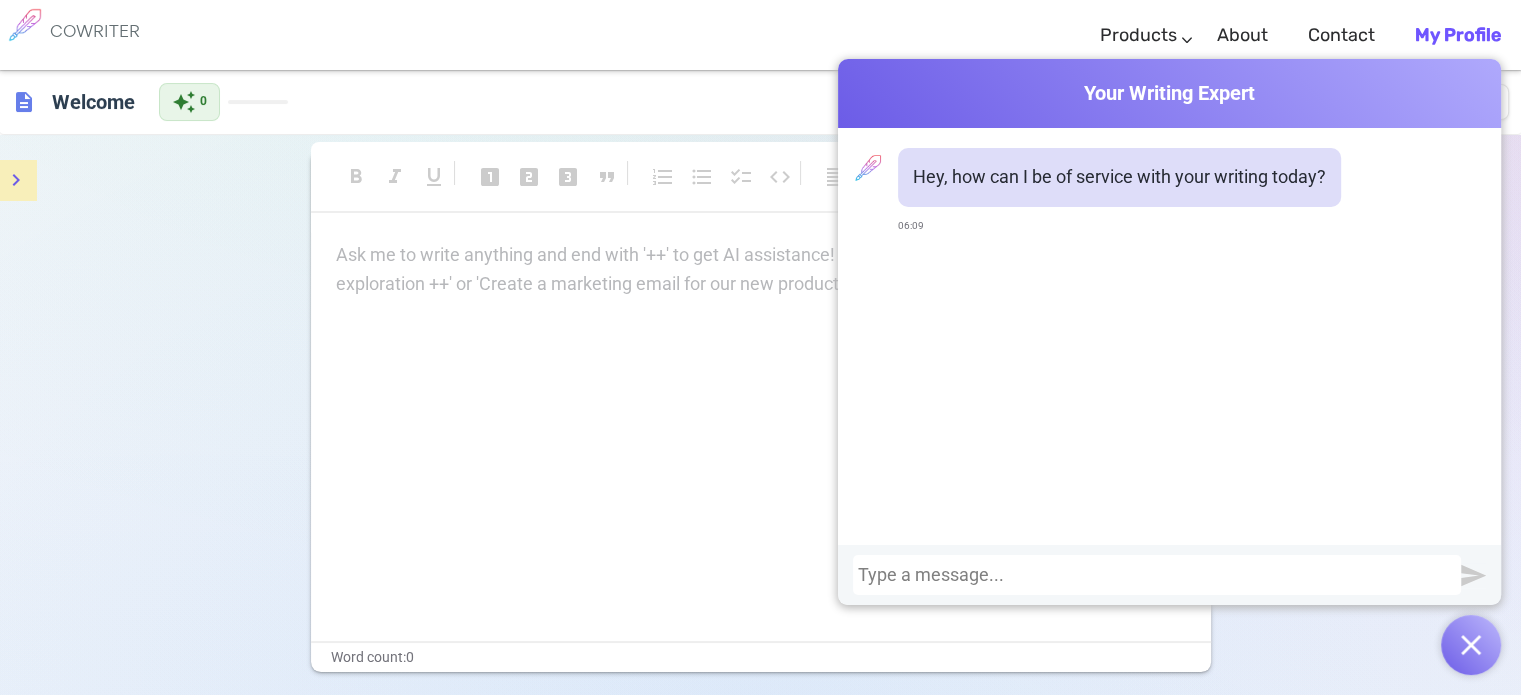 type 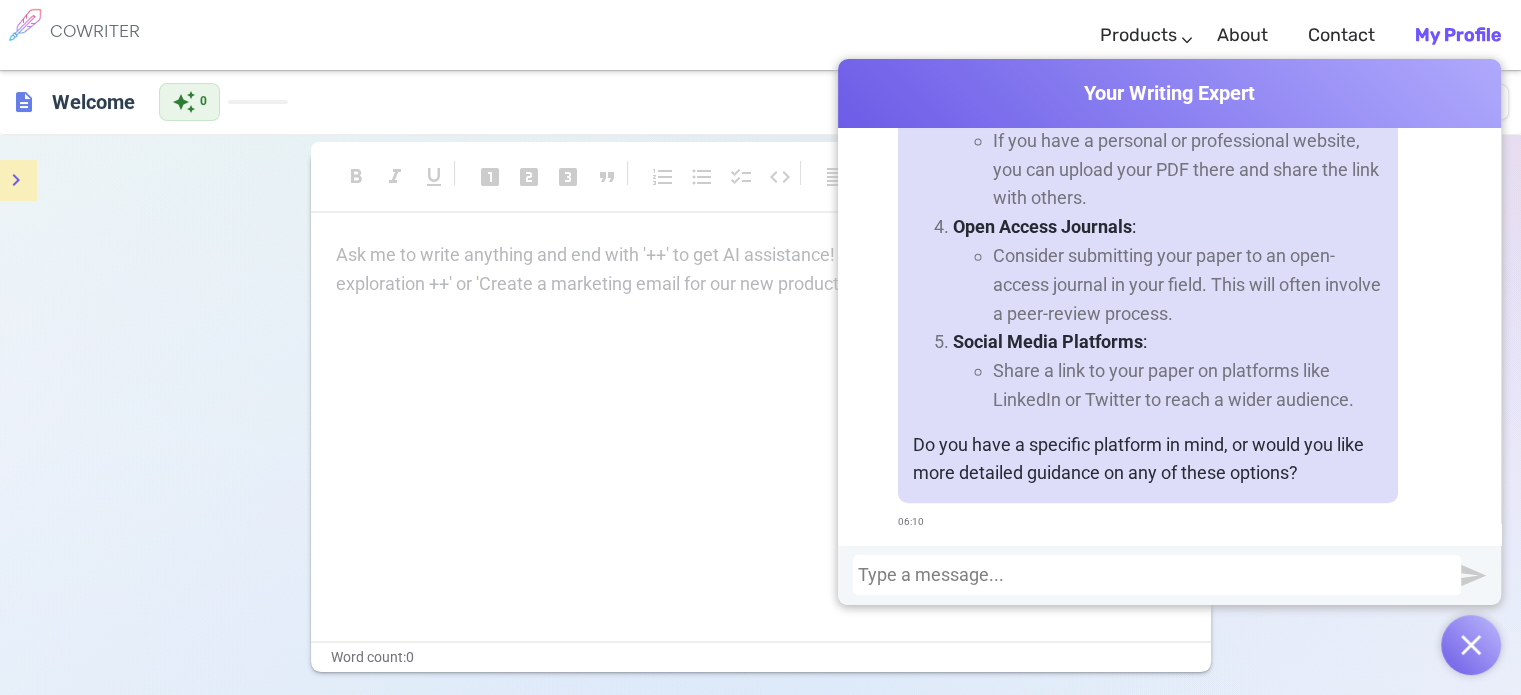 scroll, scrollTop: 876, scrollLeft: 0, axis: vertical 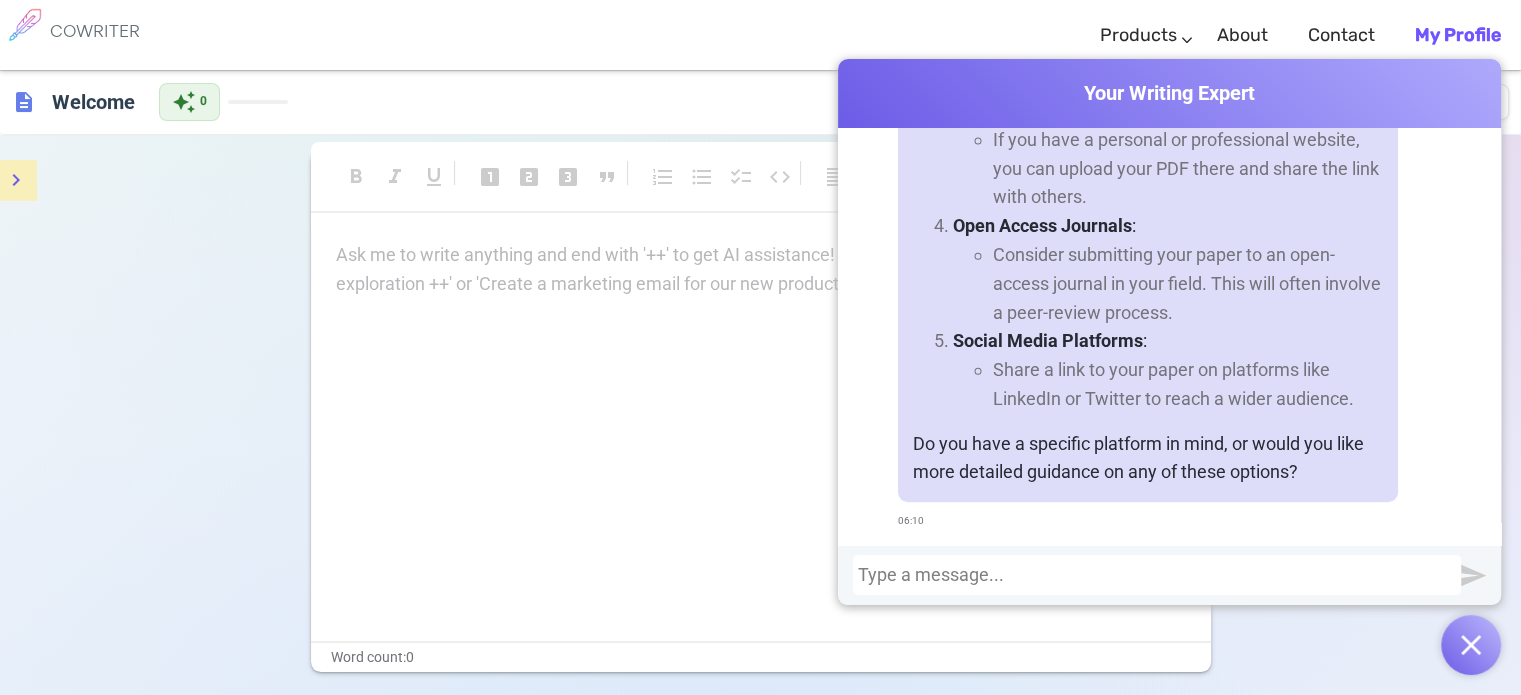 click on "Ask me to write anything and end with '++' to get AI assistance! Try: 'Write an article about space exploration ++' or 'Create a marketing email for our new product ++' ﻿" at bounding box center (761, 441) 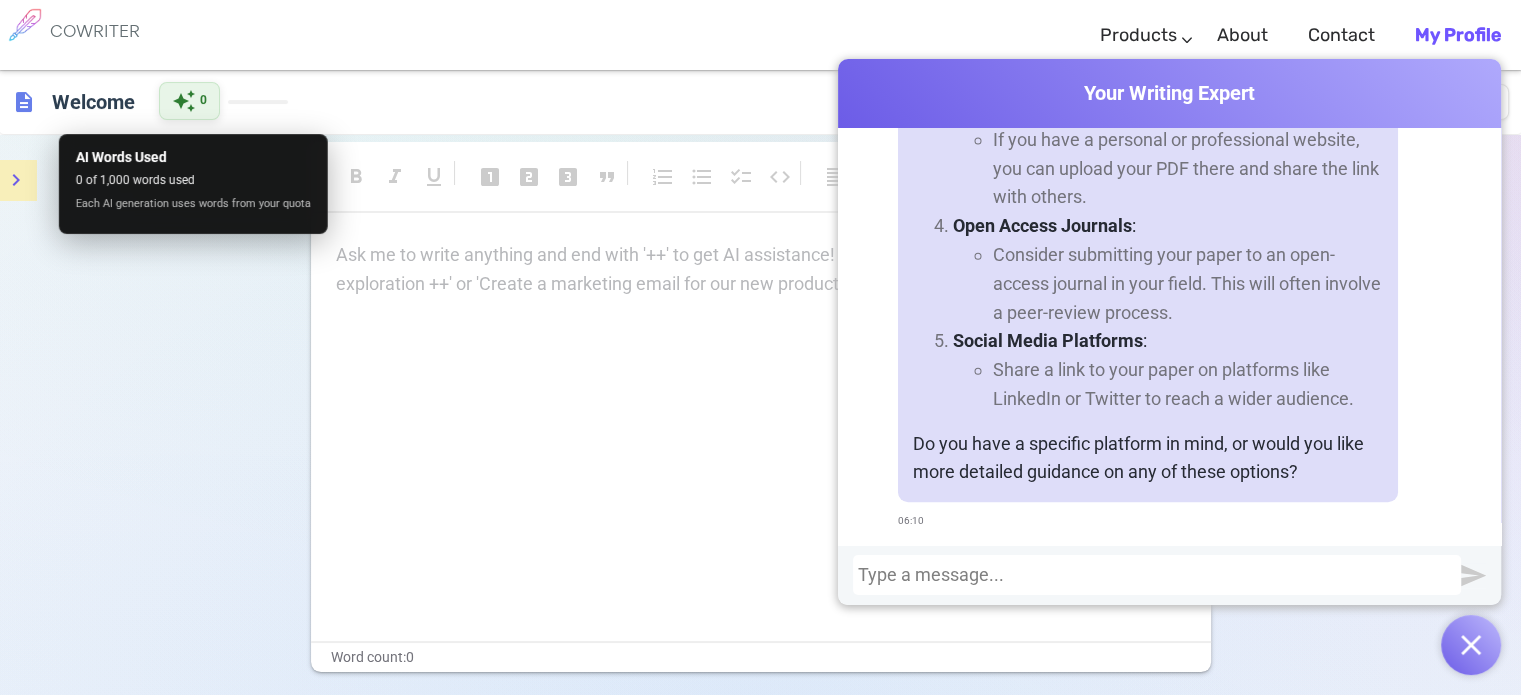 click on "0" at bounding box center (203, 101) 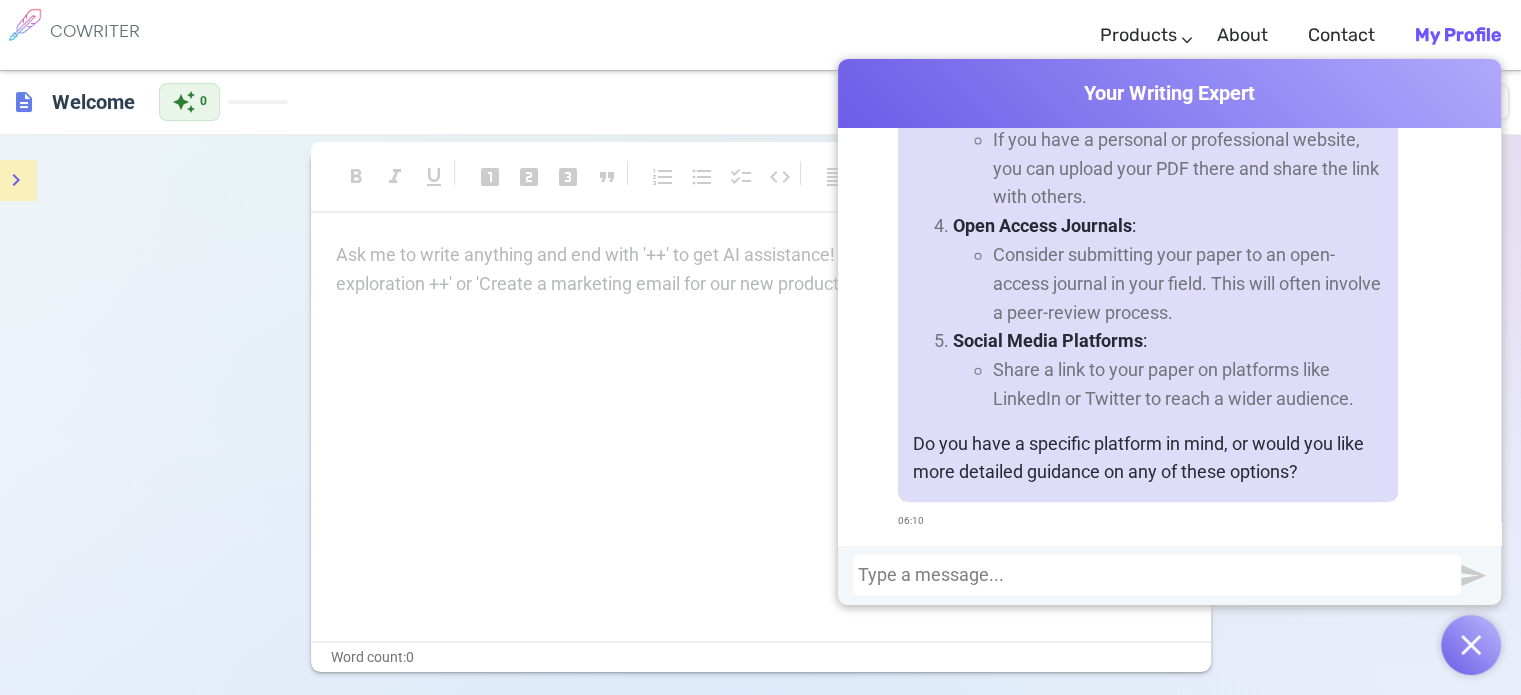 click at bounding box center [1471, 645] 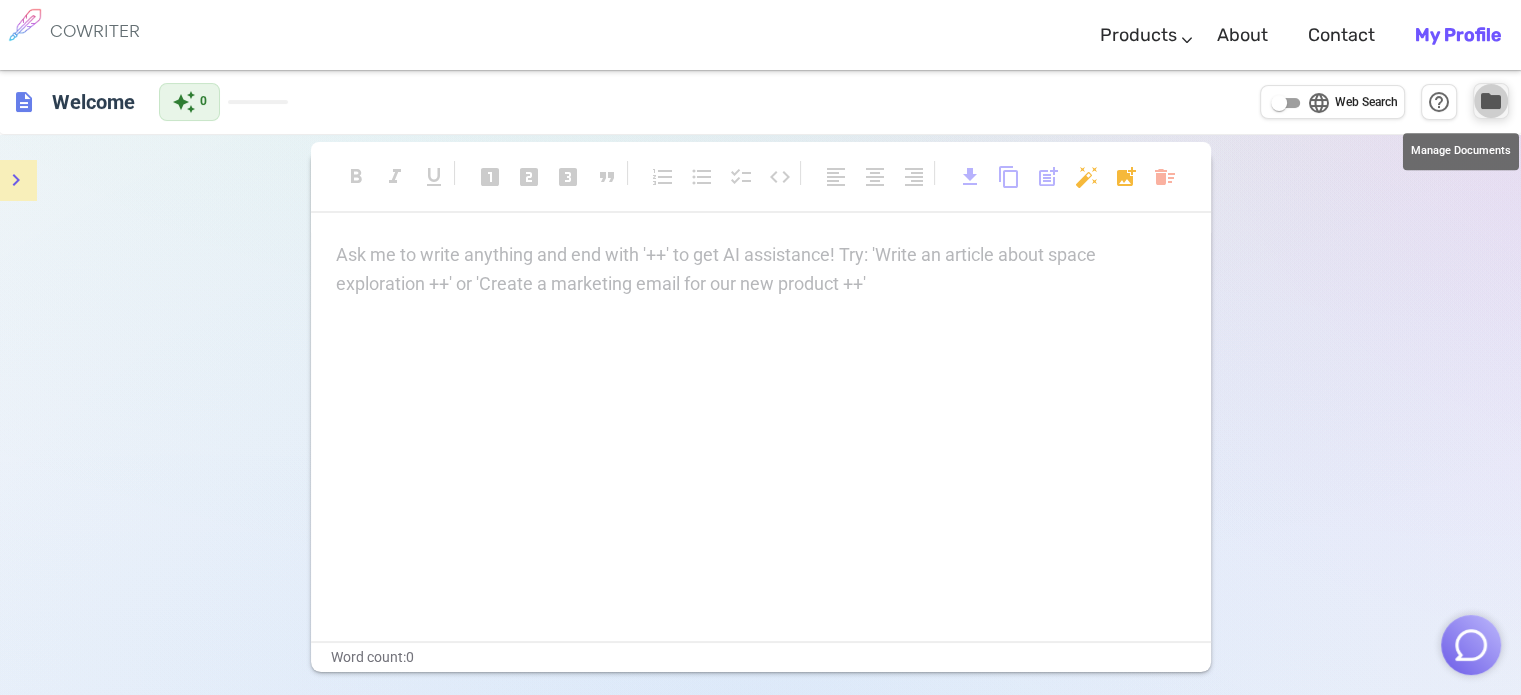click on "folder" at bounding box center (1491, 101) 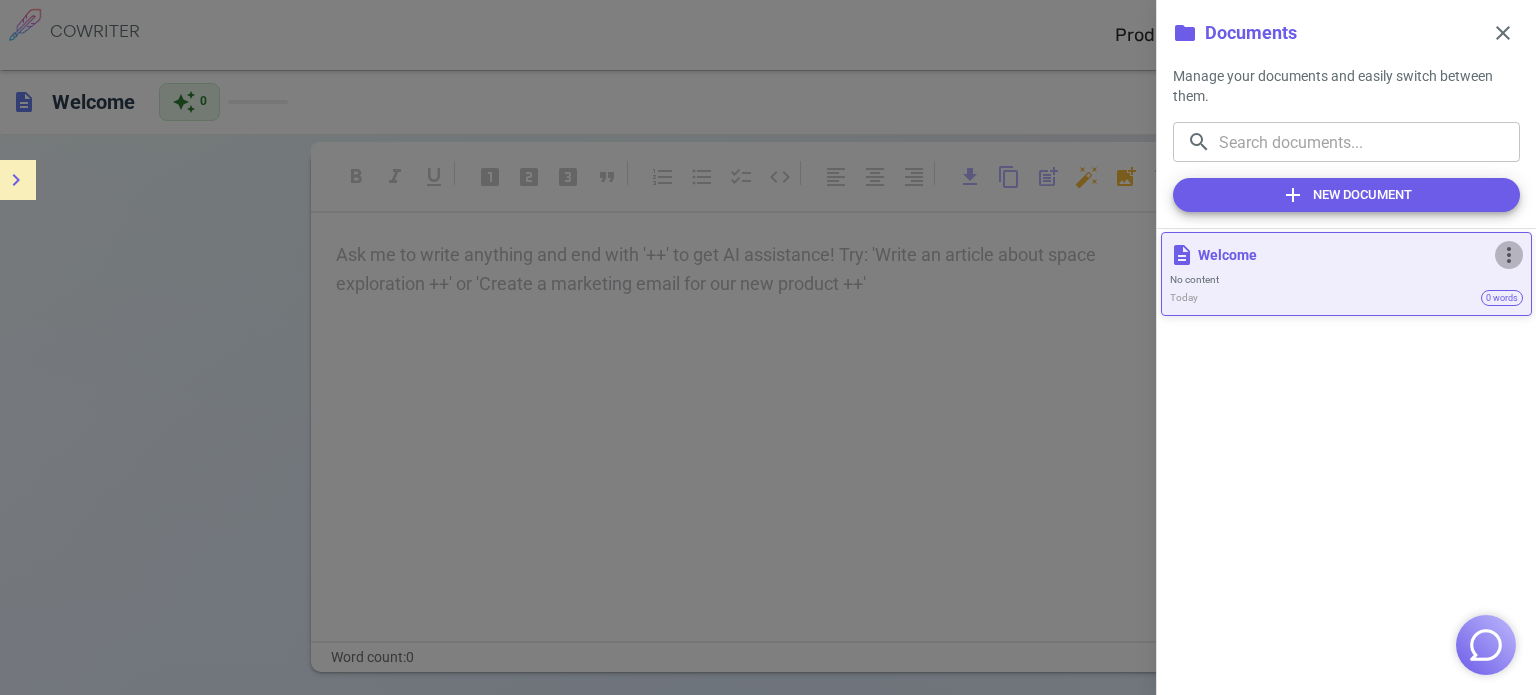 click on "more_vert" at bounding box center (1509, 255) 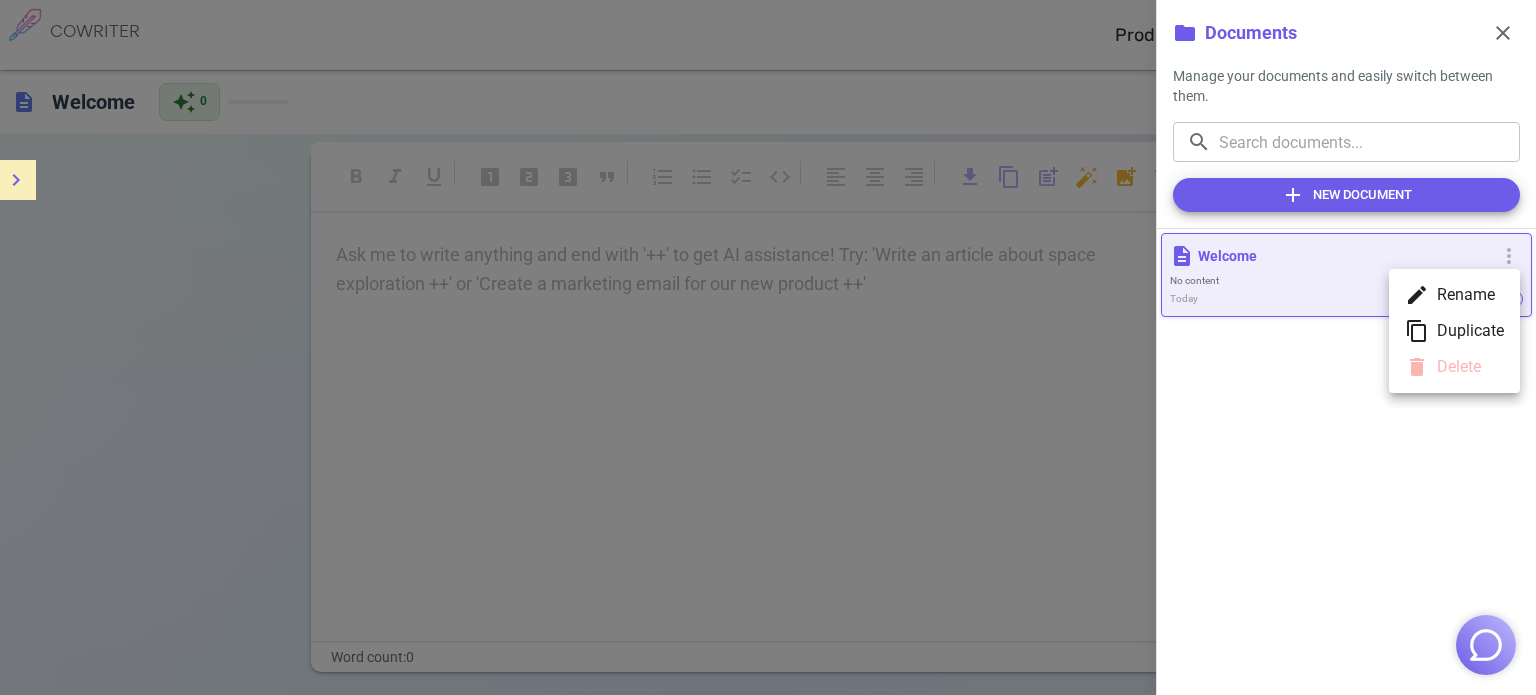 click at bounding box center (768, 347) 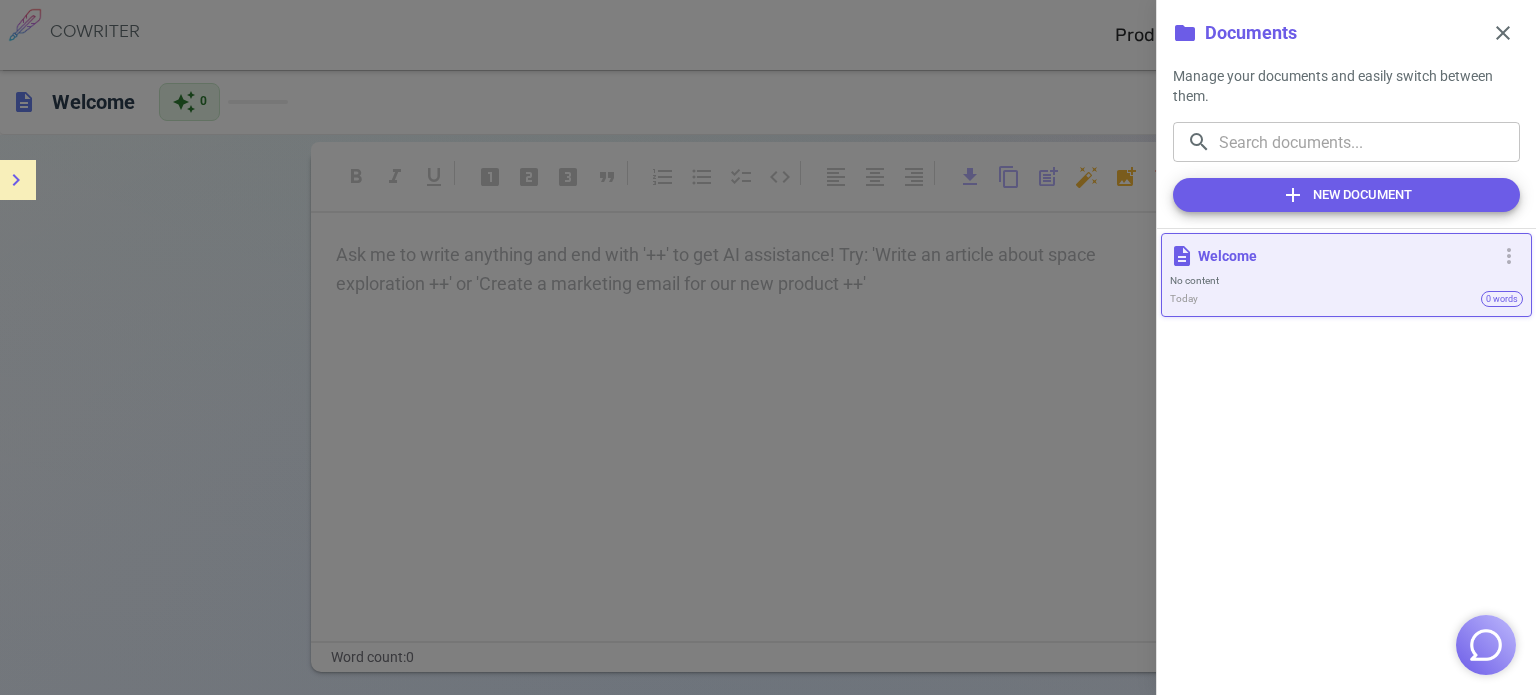 click at bounding box center (768, 347) 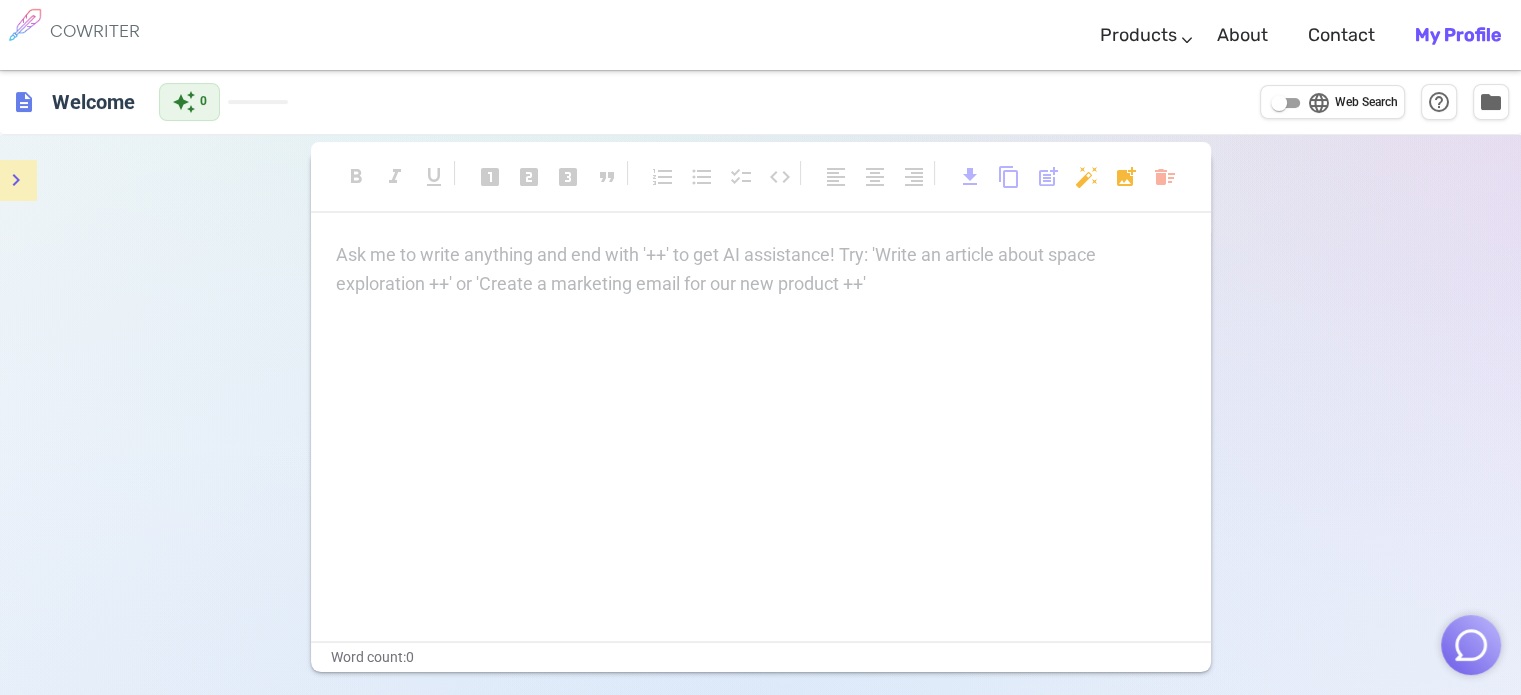click on "Ask me to write anything and end with '++' to get AI assistance! Try: 'Write an article about space exploration ++' or 'Create a marketing email for our new product ++' ﻿" at bounding box center (761, 255) 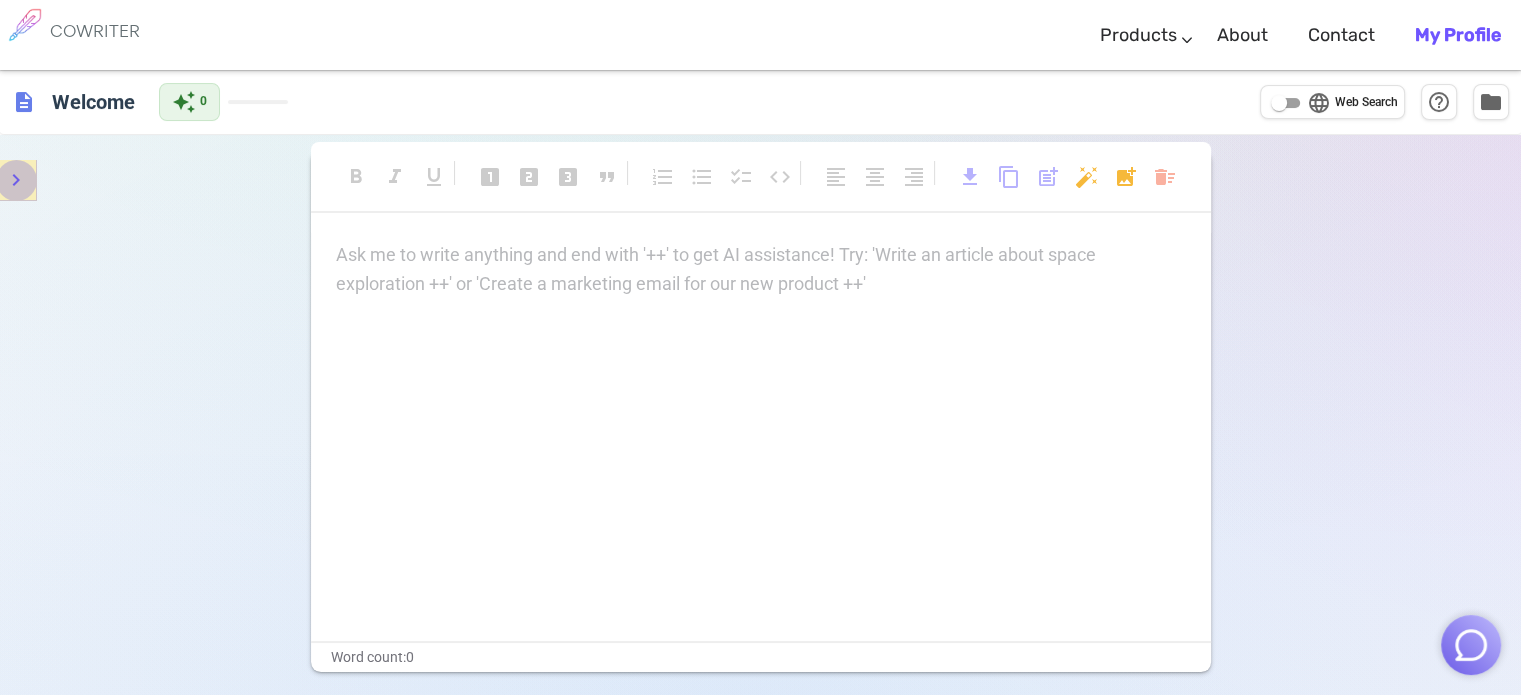 click at bounding box center [16, 180] 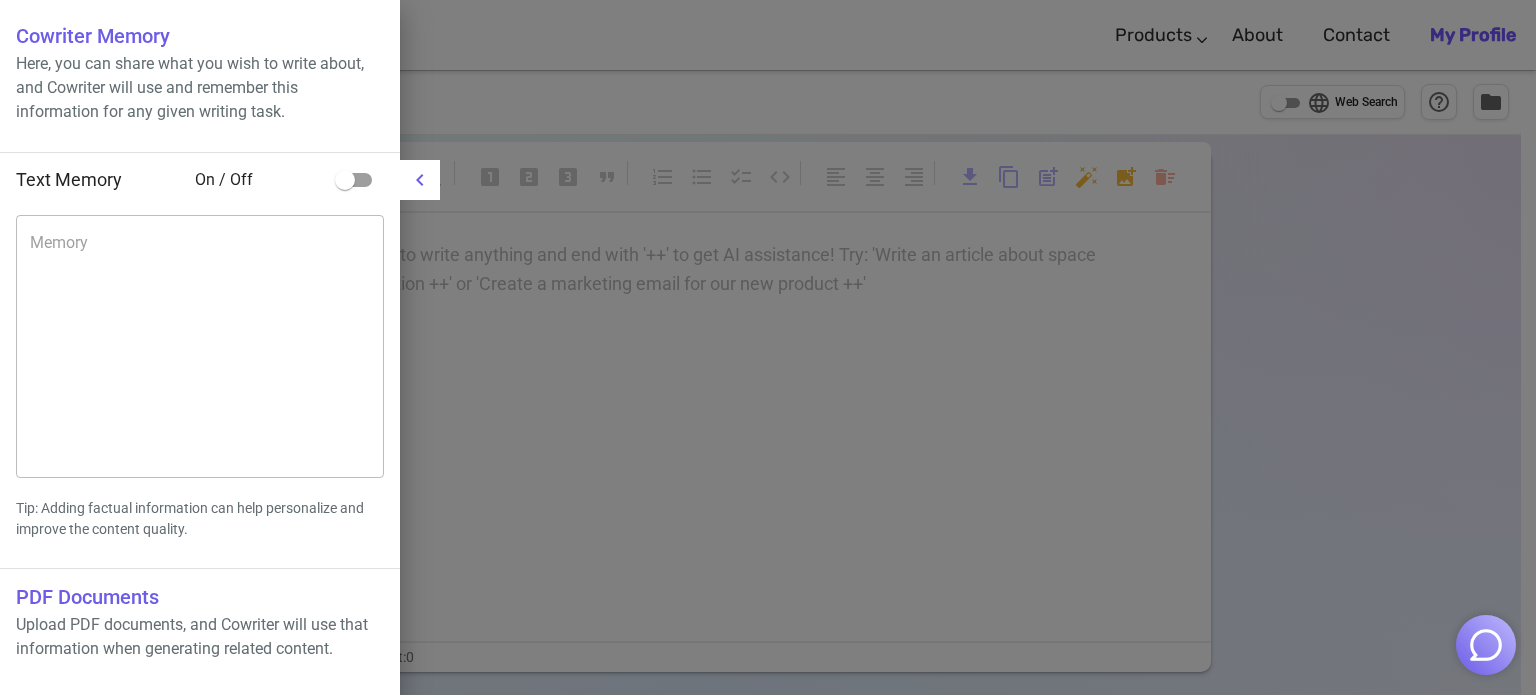 click on "PDF Documents" at bounding box center [200, 597] 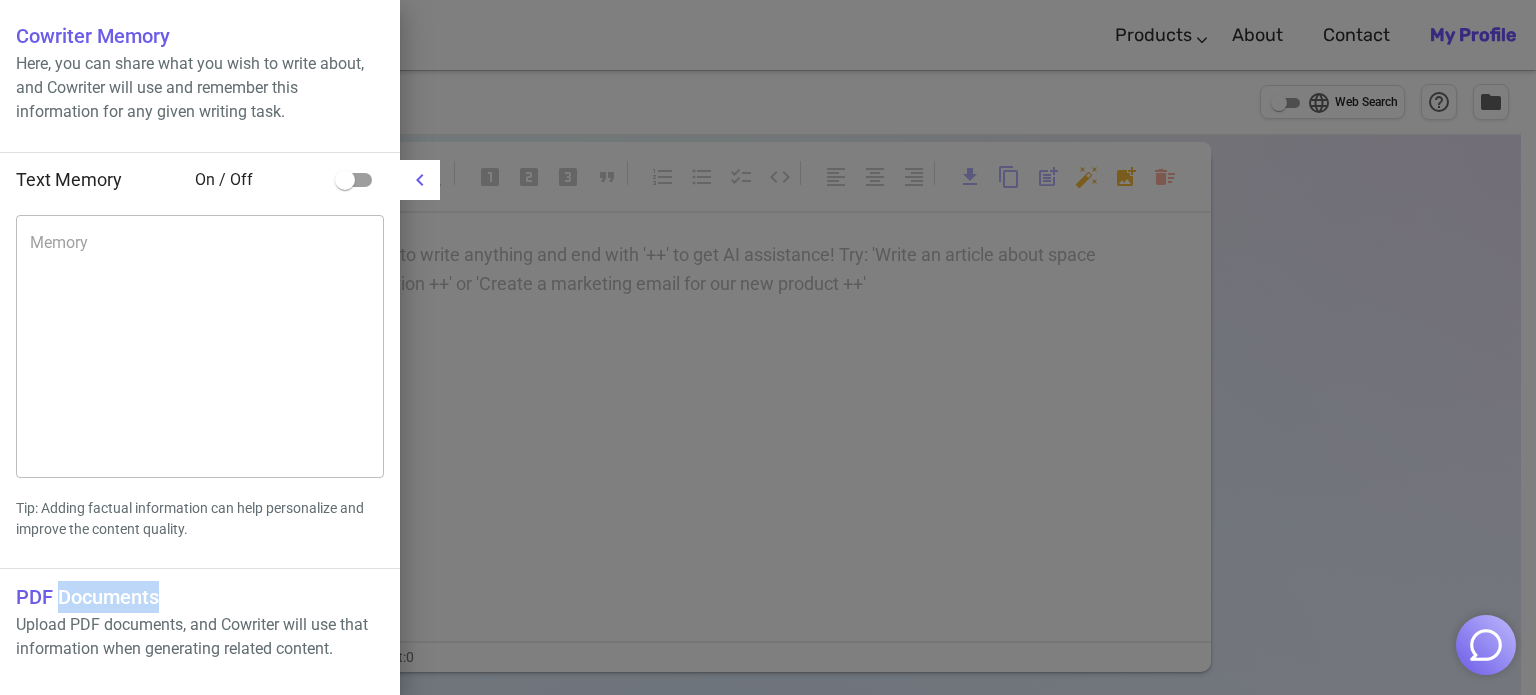 drag, startPoint x: 102, startPoint y: 586, endPoint x: 76, endPoint y: 599, distance: 29.068884 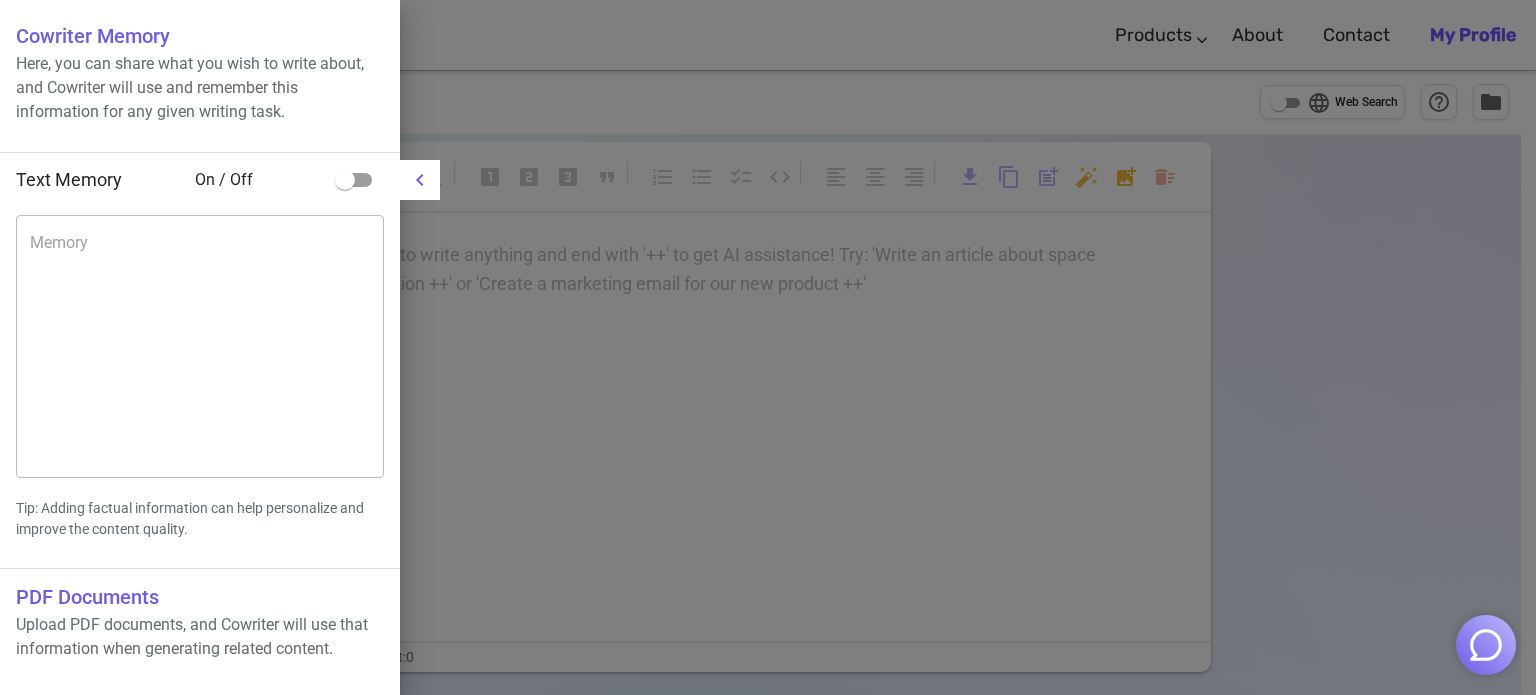 click on "PDF Documents" at bounding box center (200, 597) 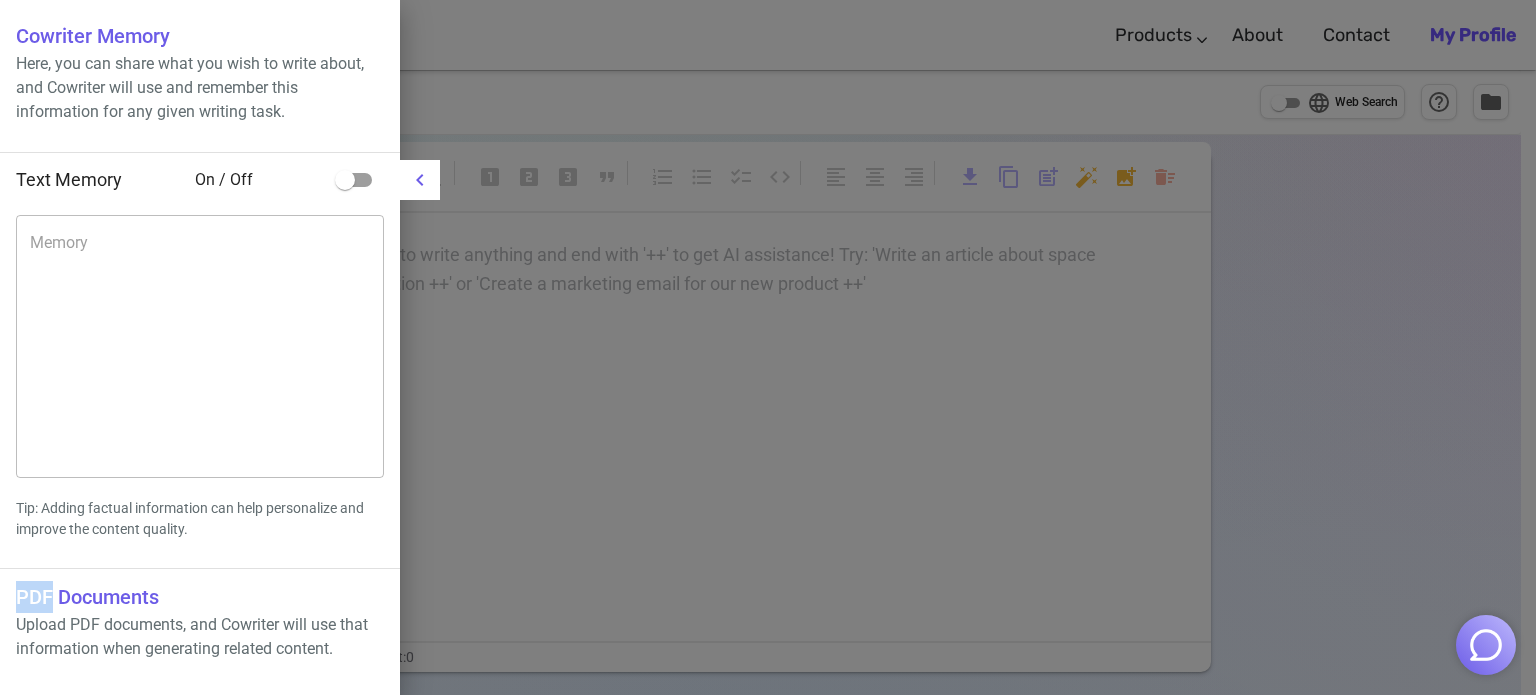 click on "PDF Documents" at bounding box center (200, 597) 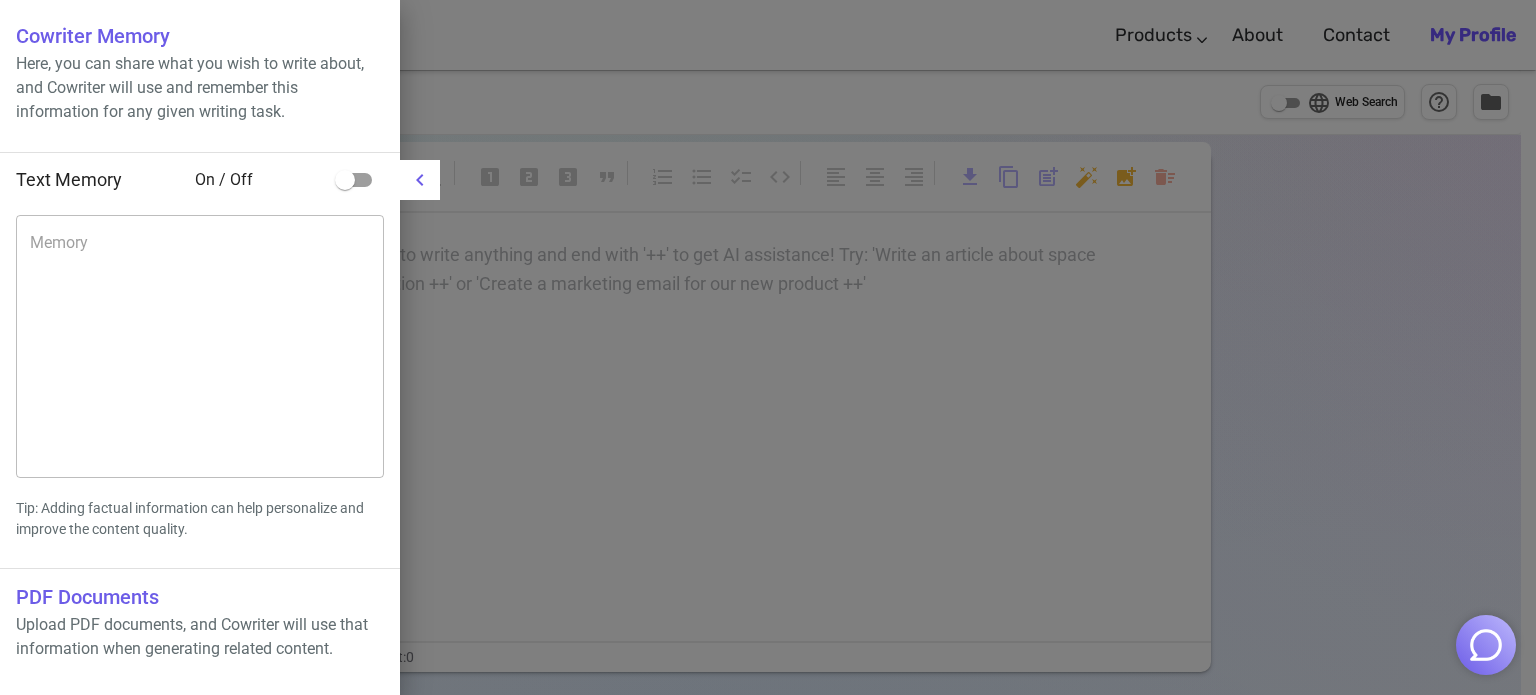 click at bounding box center [768, 347] 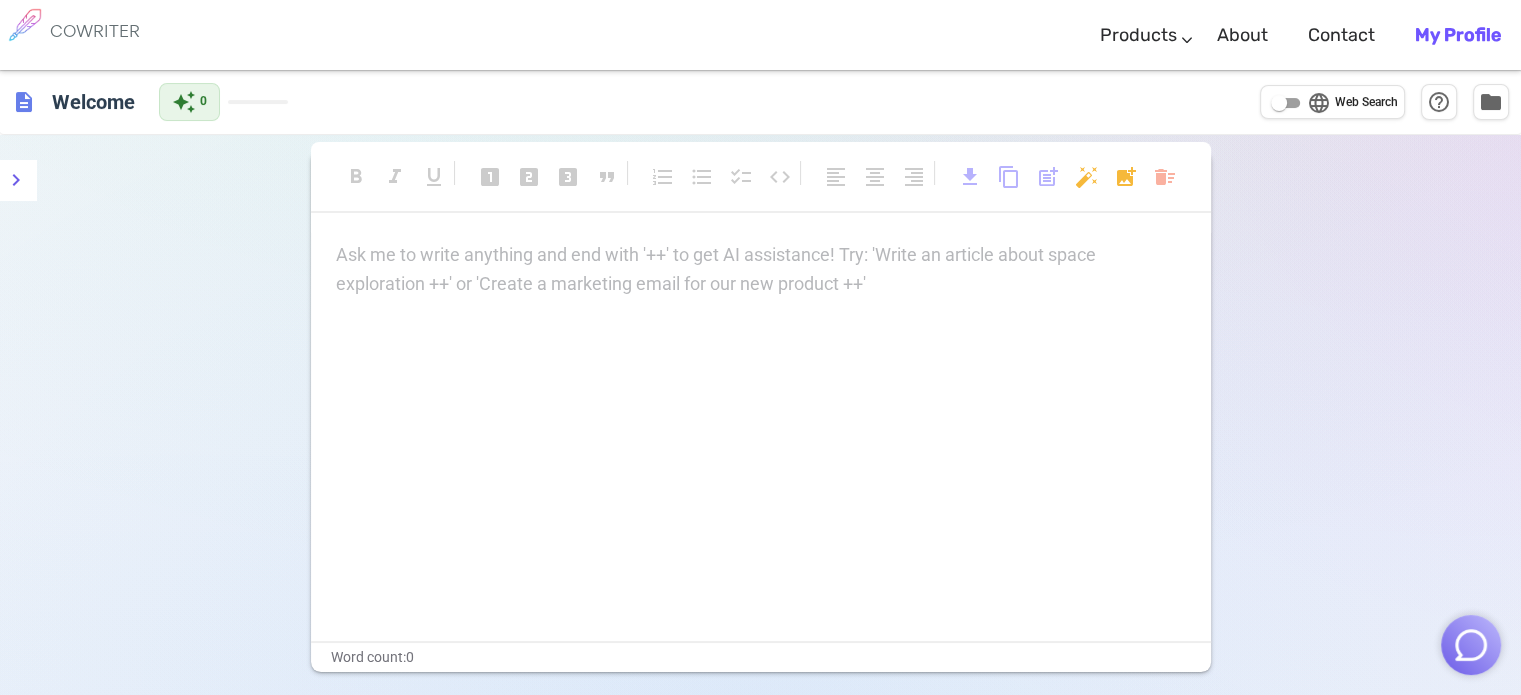 scroll, scrollTop: 136, scrollLeft: 0, axis: vertical 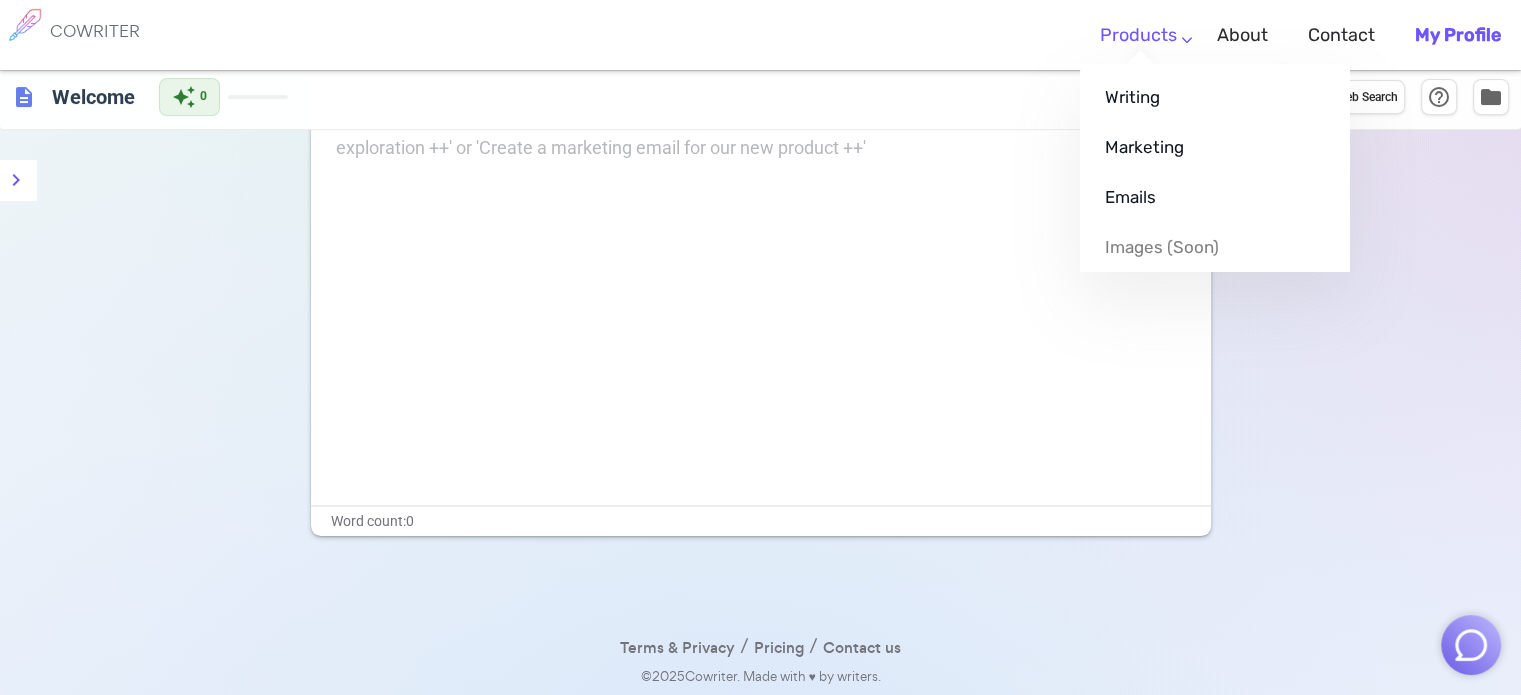 click on "Products" at bounding box center [1138, 35] 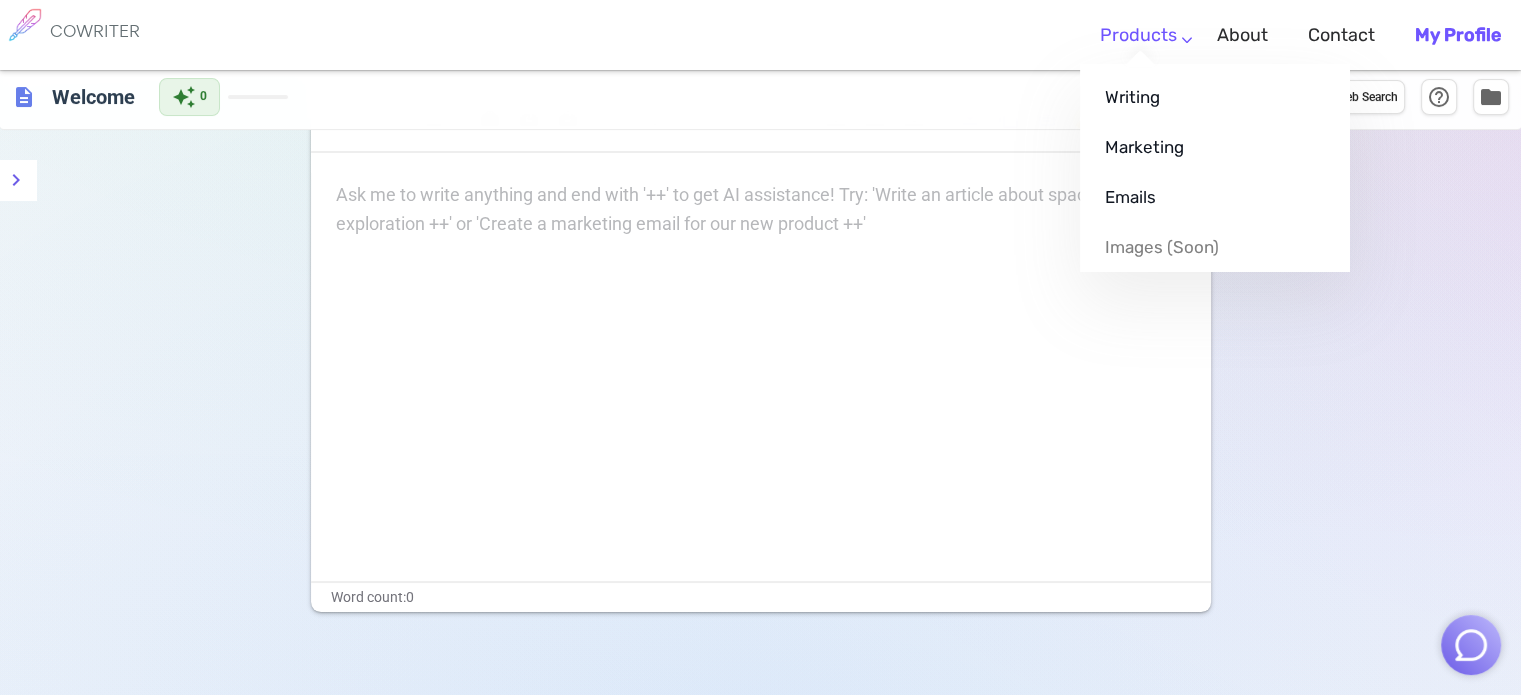 scroll, scrollTop: 0, scrollLeft: 0, axis: both 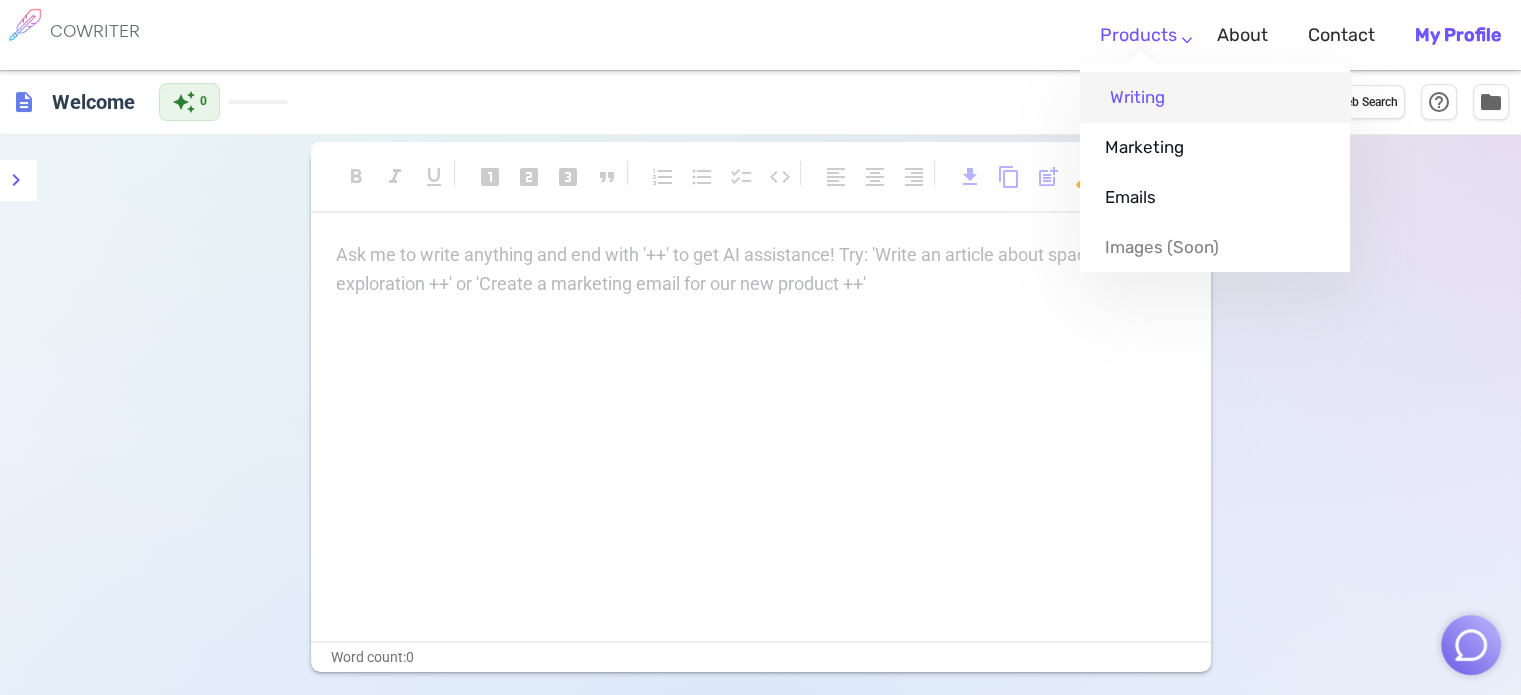 click on "Writing" at bounding box center (1215, 97) 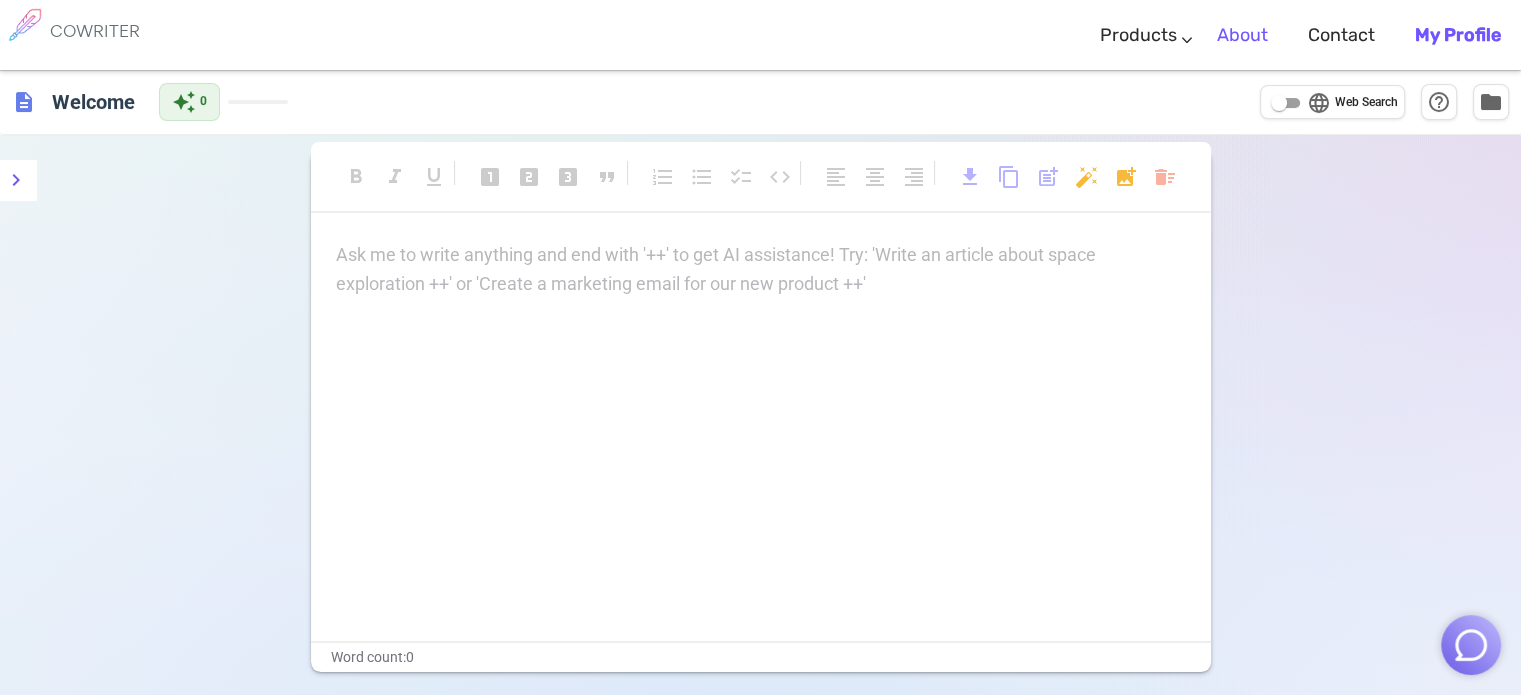 click on "About" at bounding box center [1242, 35] 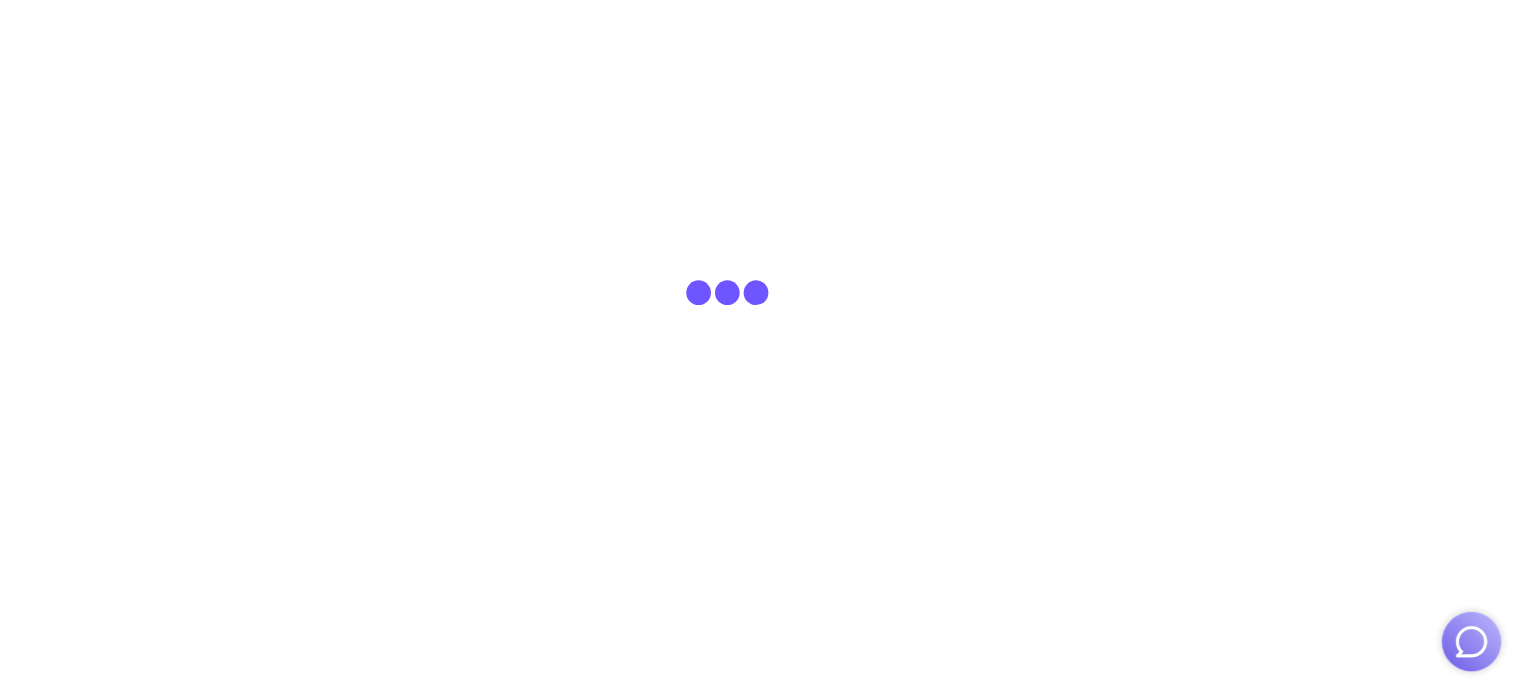 scroll, scrollTop: 0, scrollLeft: 0, axis: both 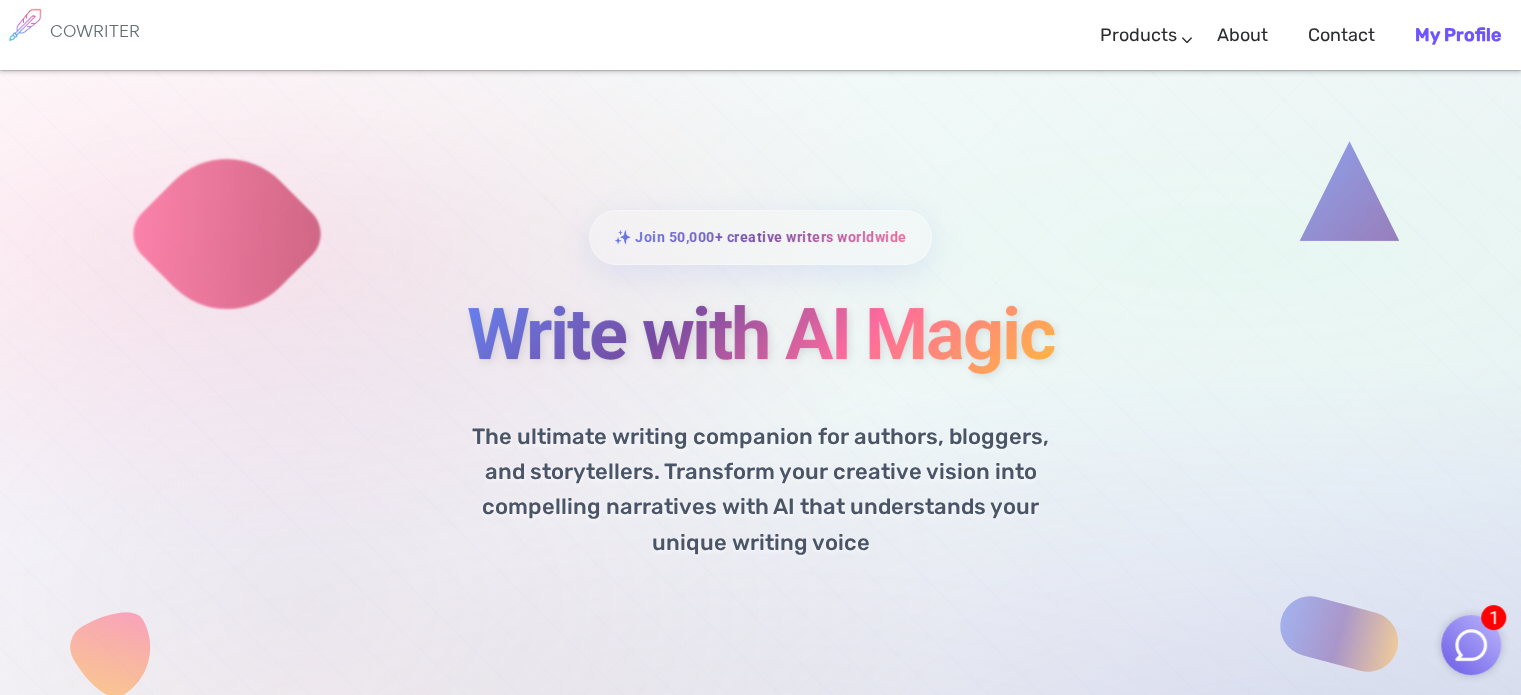 click on "My Profile" at bounding box center (1458, 35) 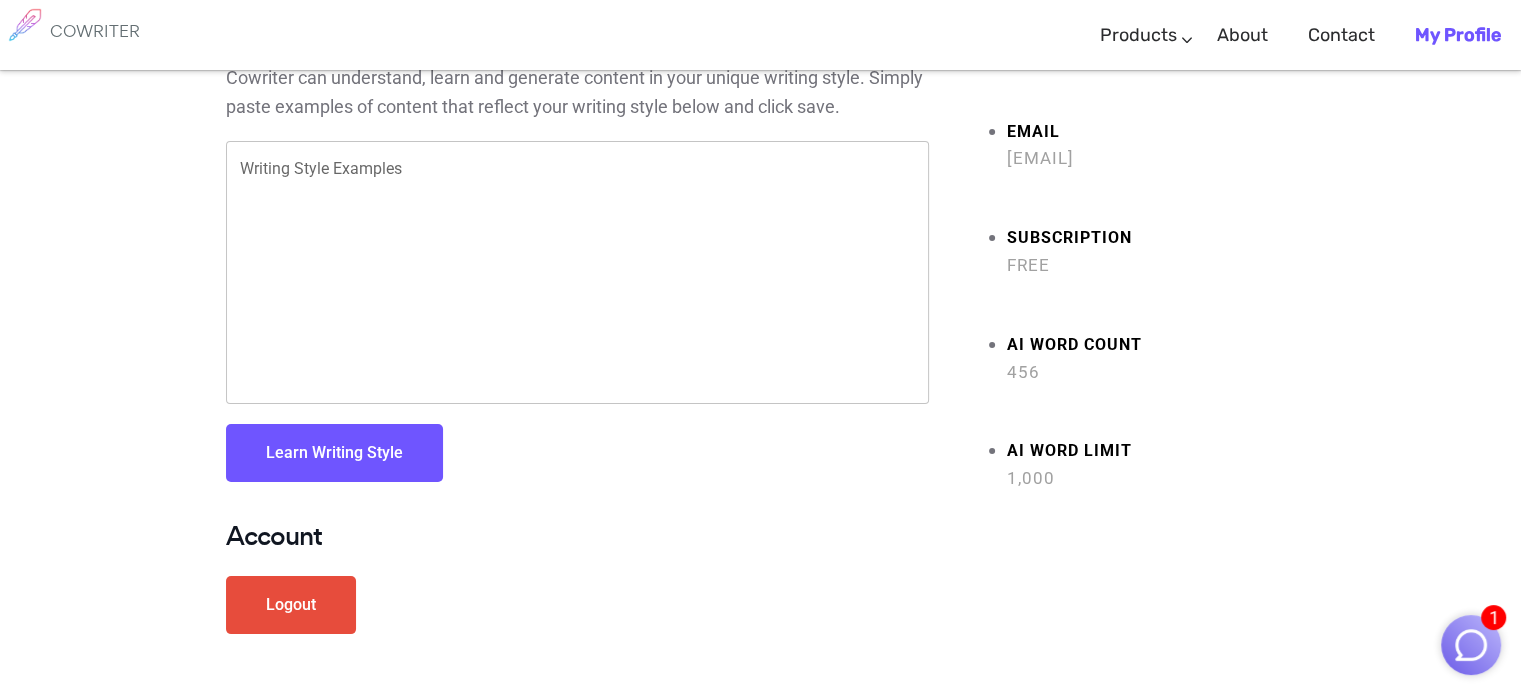 scroll, scrollTop: 100, scrollLeft: 0, axis: vertical 